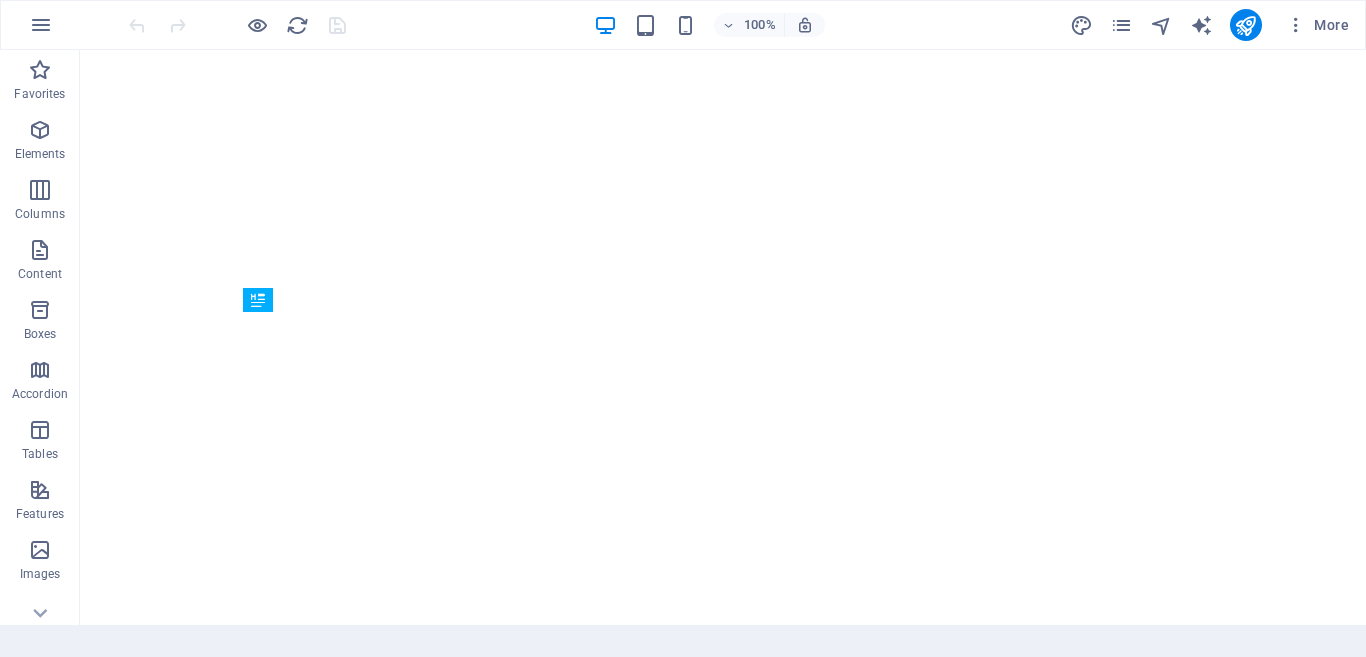 scroll, scrollTop: 0, scrollLeft: 0, axis: both 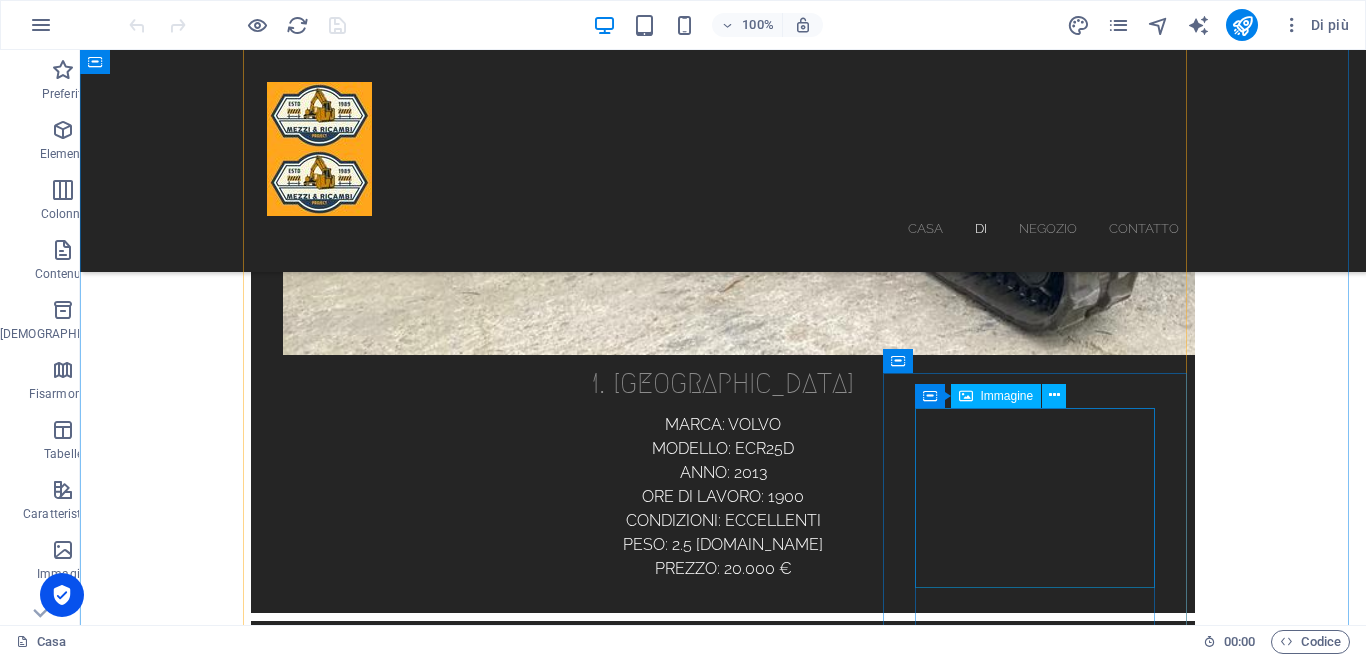 click at bounding box center (723, 6483) 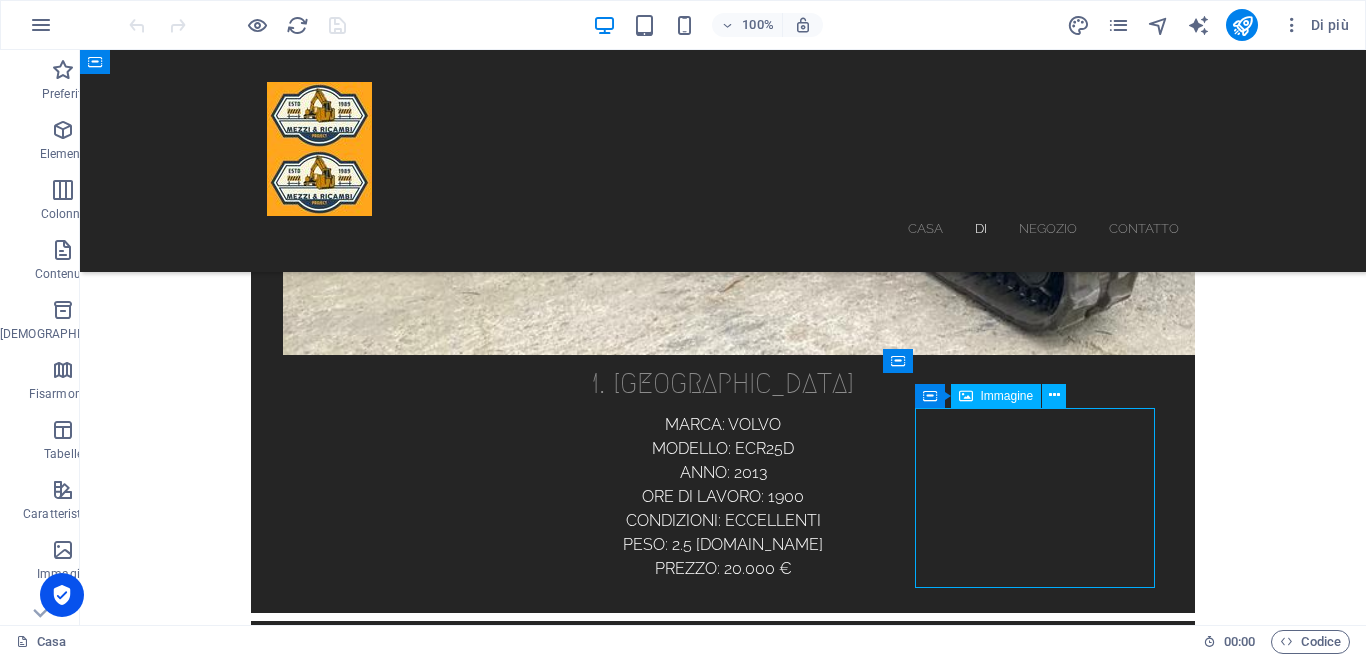 click at bounding box center [723, 6483] 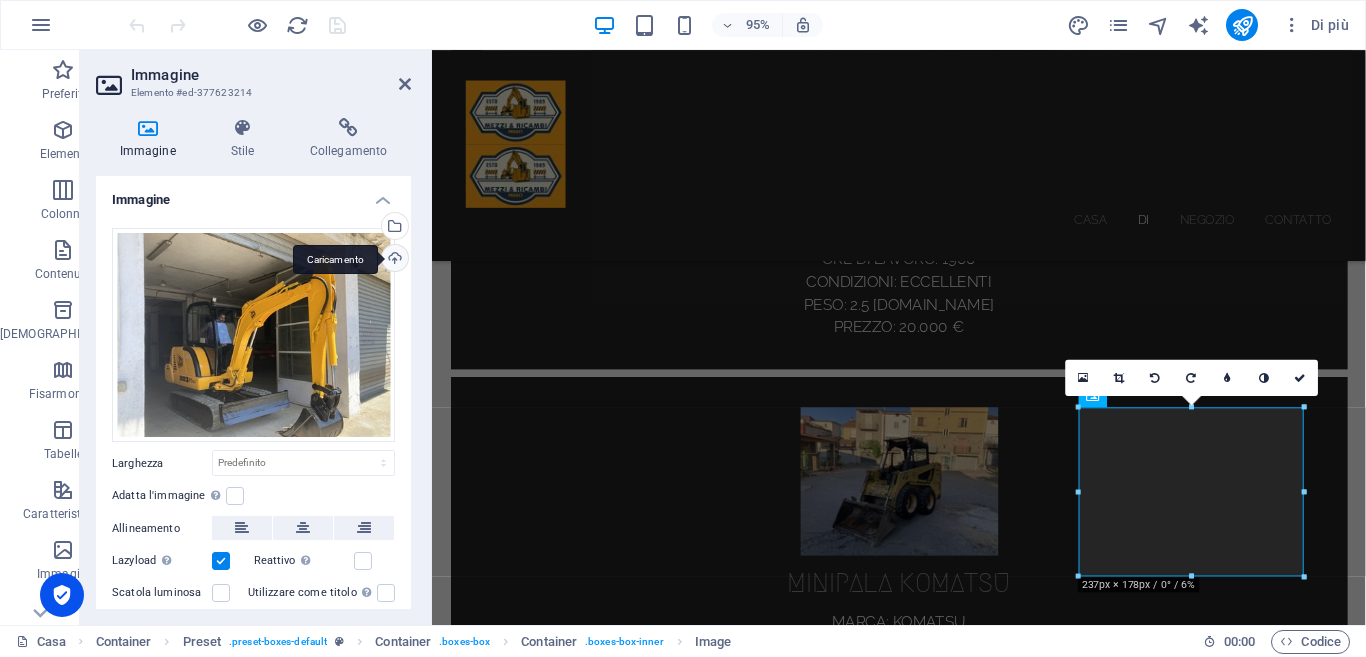 click on "Caricamento" at bounding box center [393, 260] 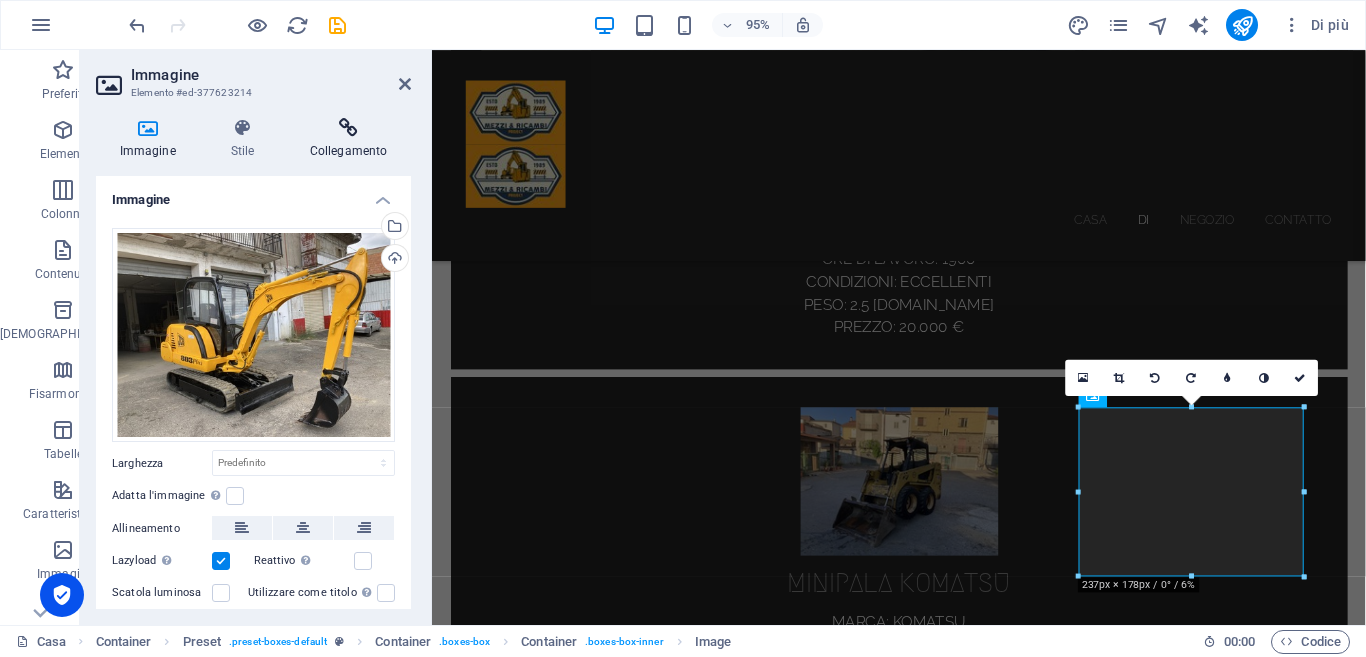 click at bounding box center (348, 128) 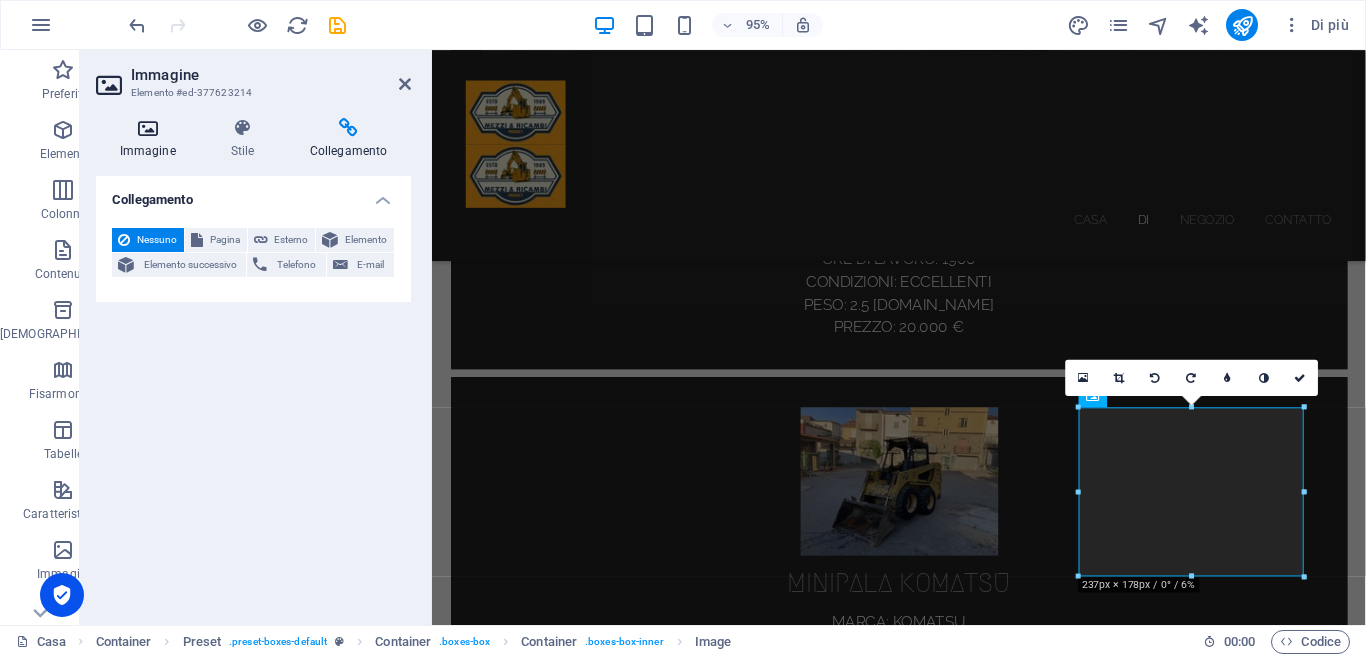 click at bounding box center [147, 128] 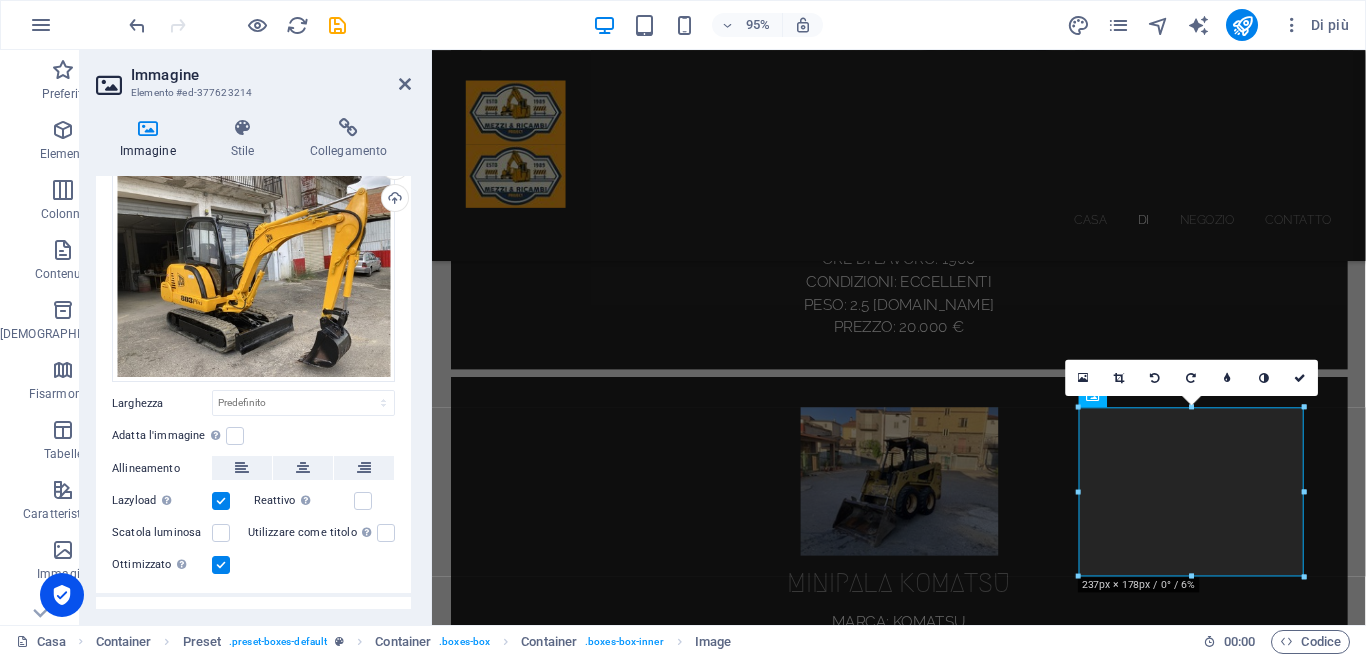 scroll, scrollTop: 68, scrollLeft: 0, axis: vertical 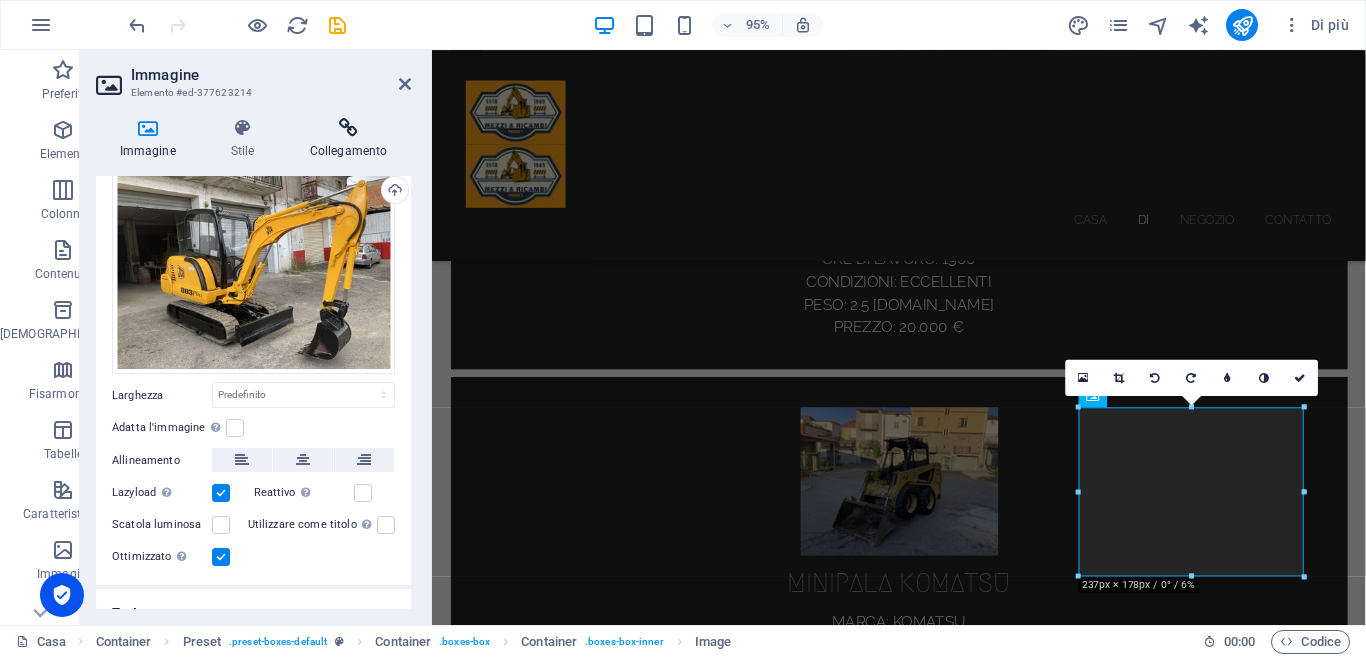 click at bounding box center [348, 128] 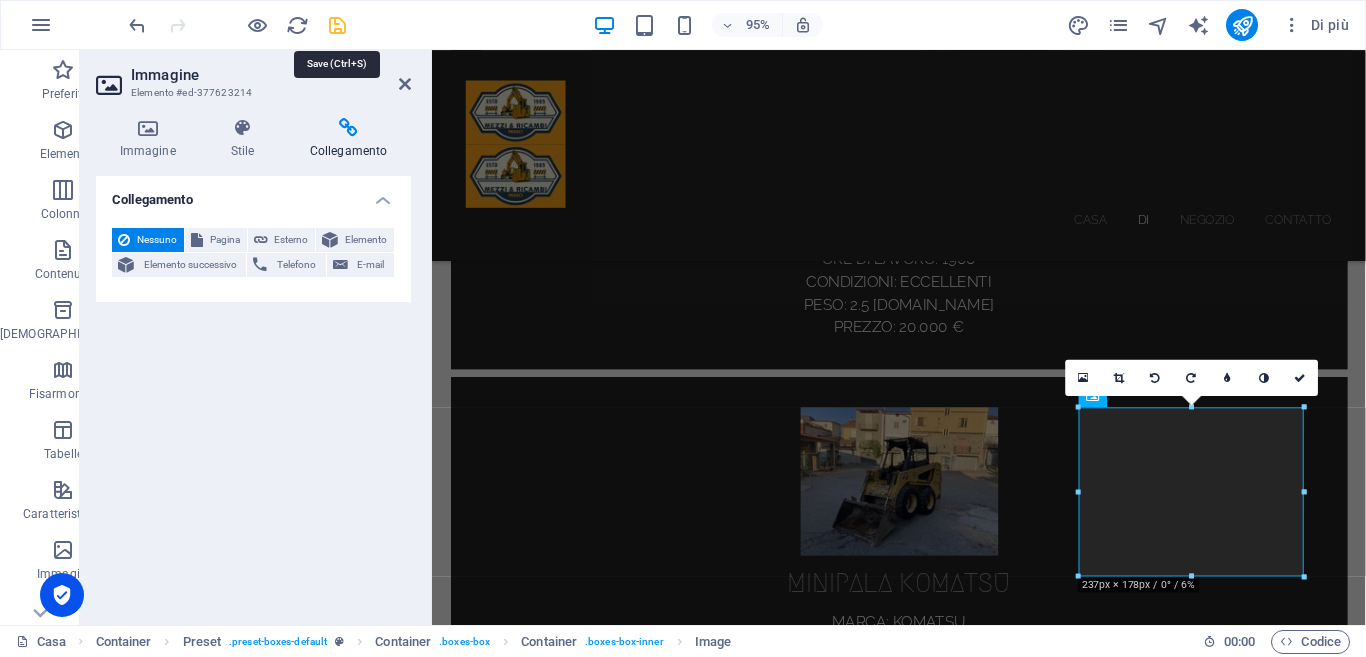 click at bounding box center (337, 25) 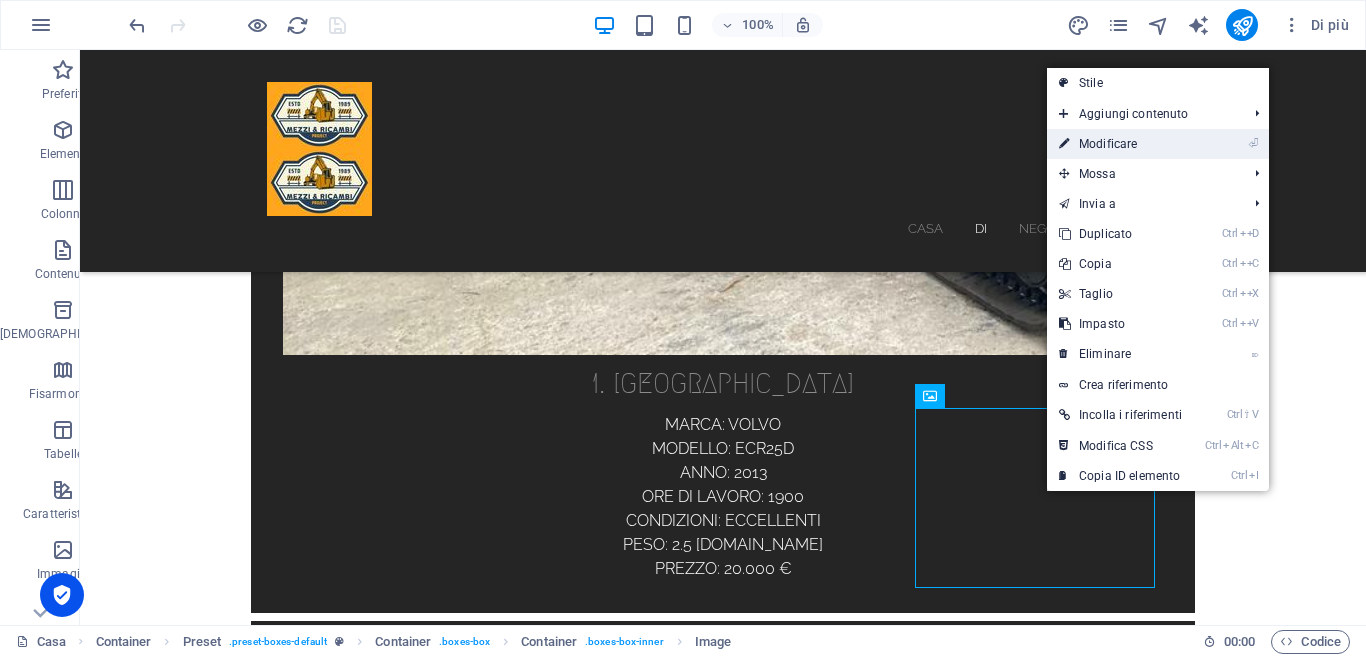 click on "Modificare" at bounding box center (1108, 144) 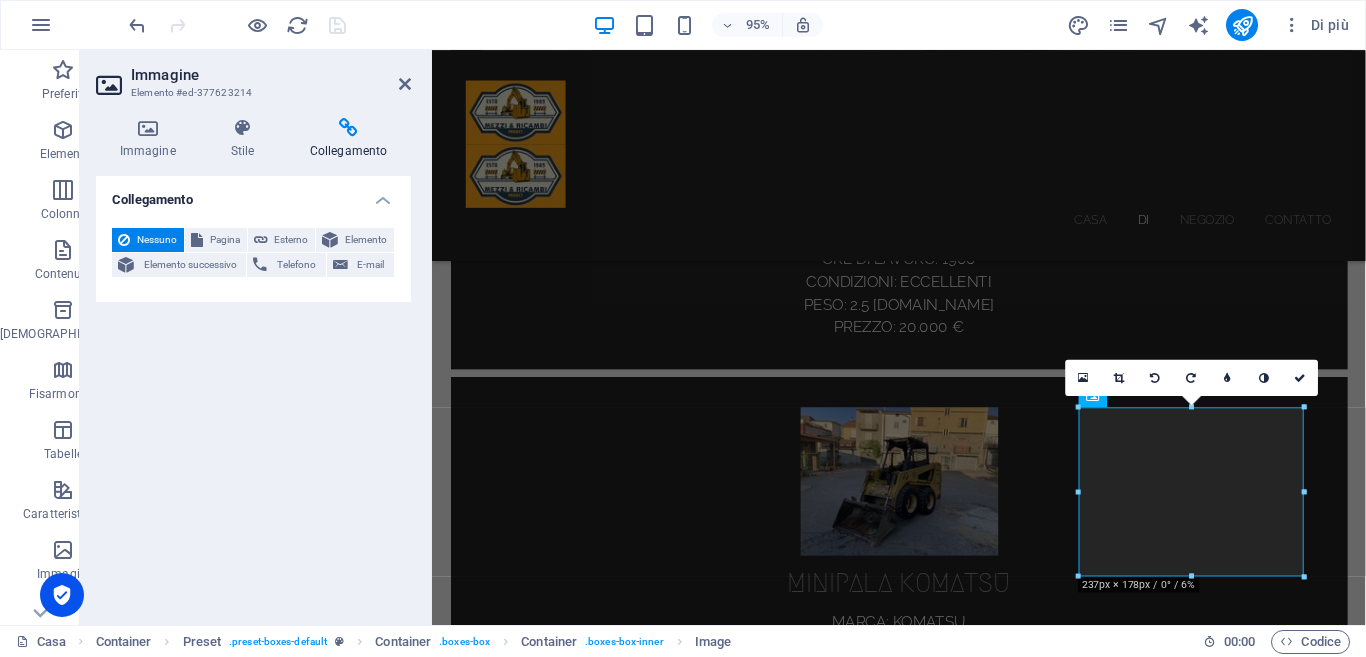click on "Collegamento" at bounding box center (348, 139) 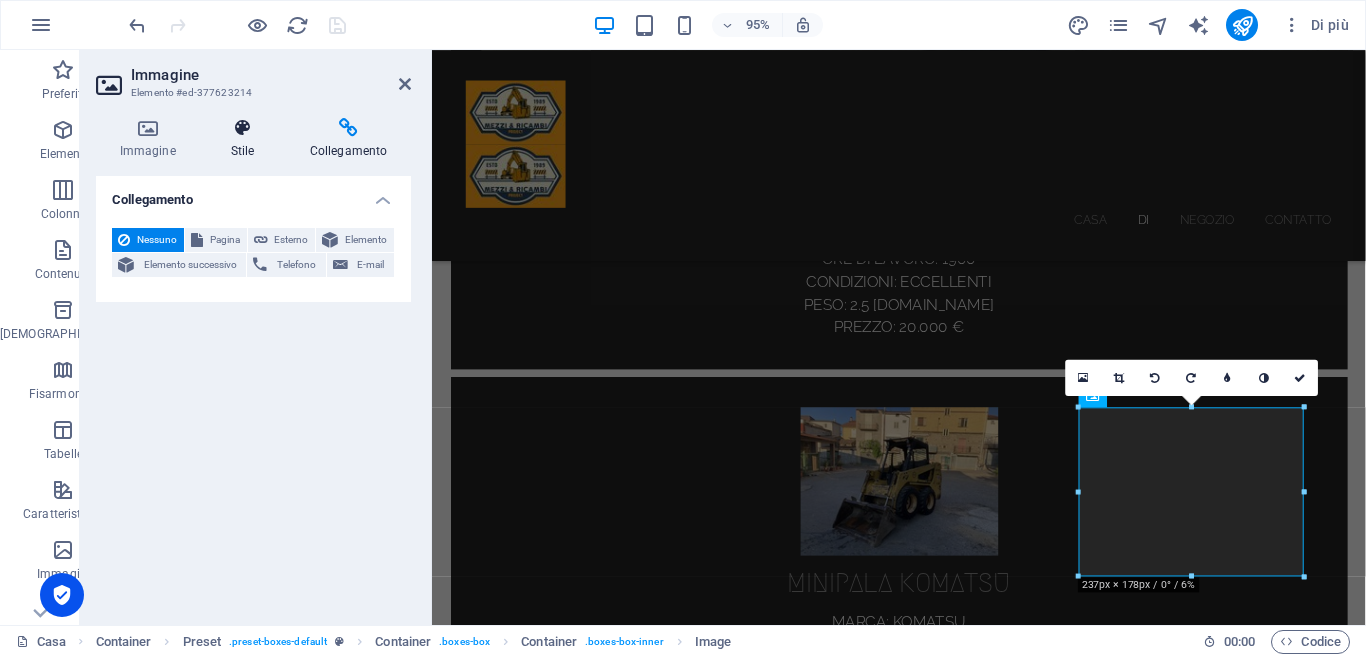 click at bounding box center (242, 128) 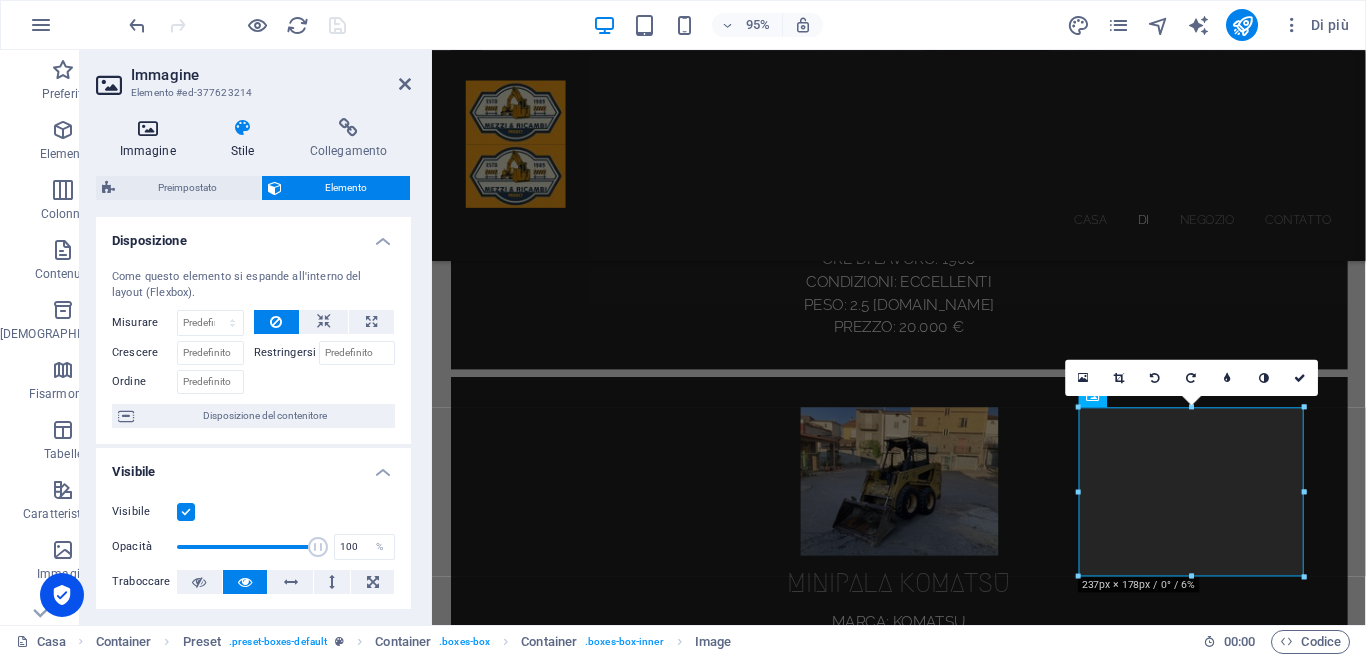 click at bounding box center (147, 128) 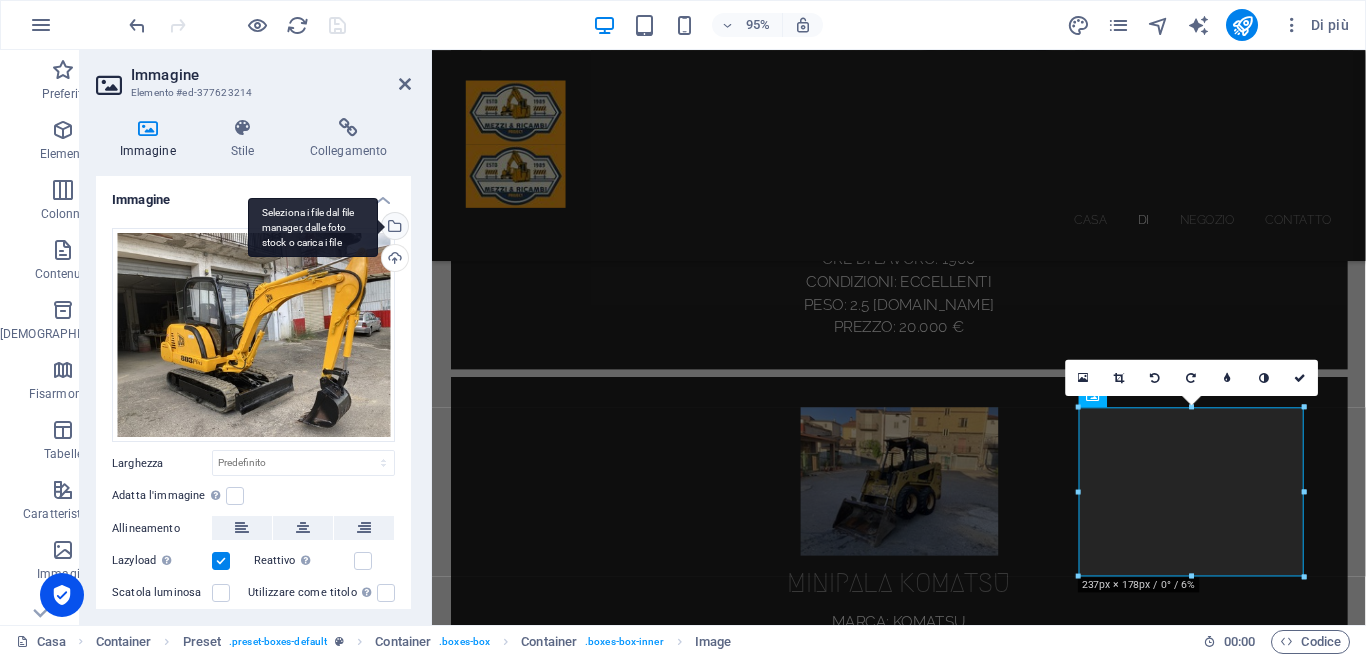 click on "Seleziona i file dal file manager, dalle foto stock o carica i file" at bounding box center [313, 228] 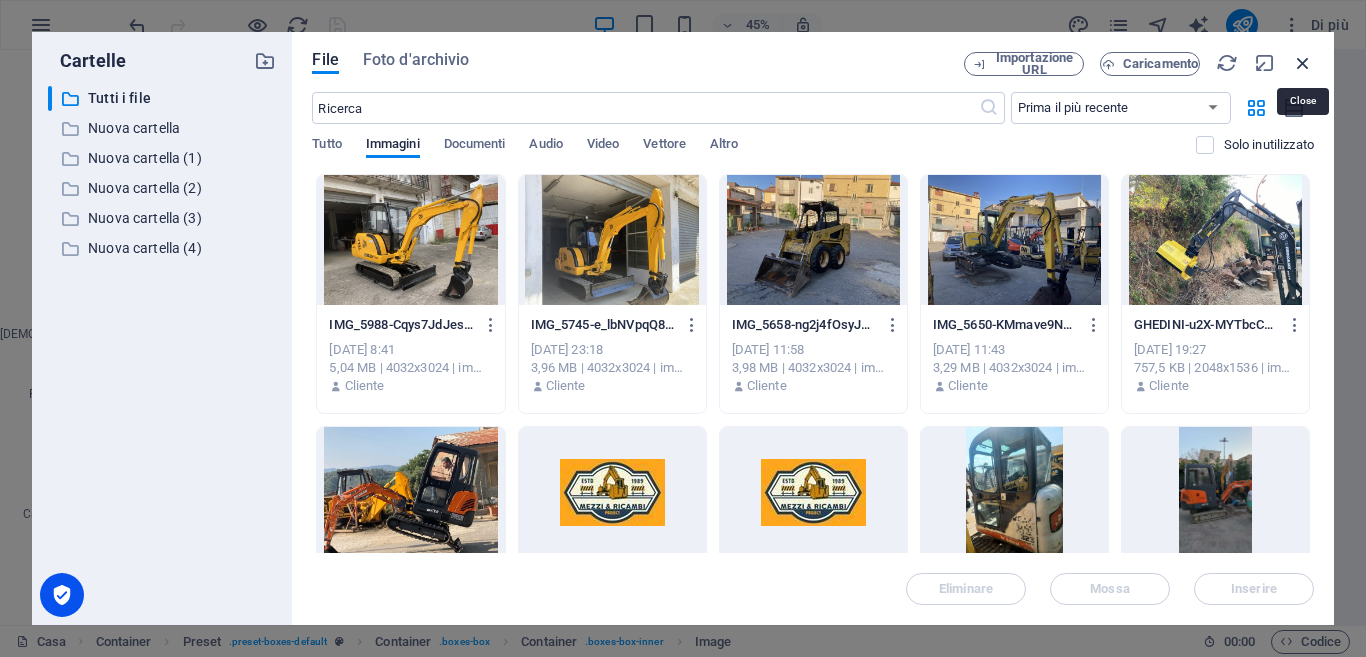 click at bounding box center (1303, 63) 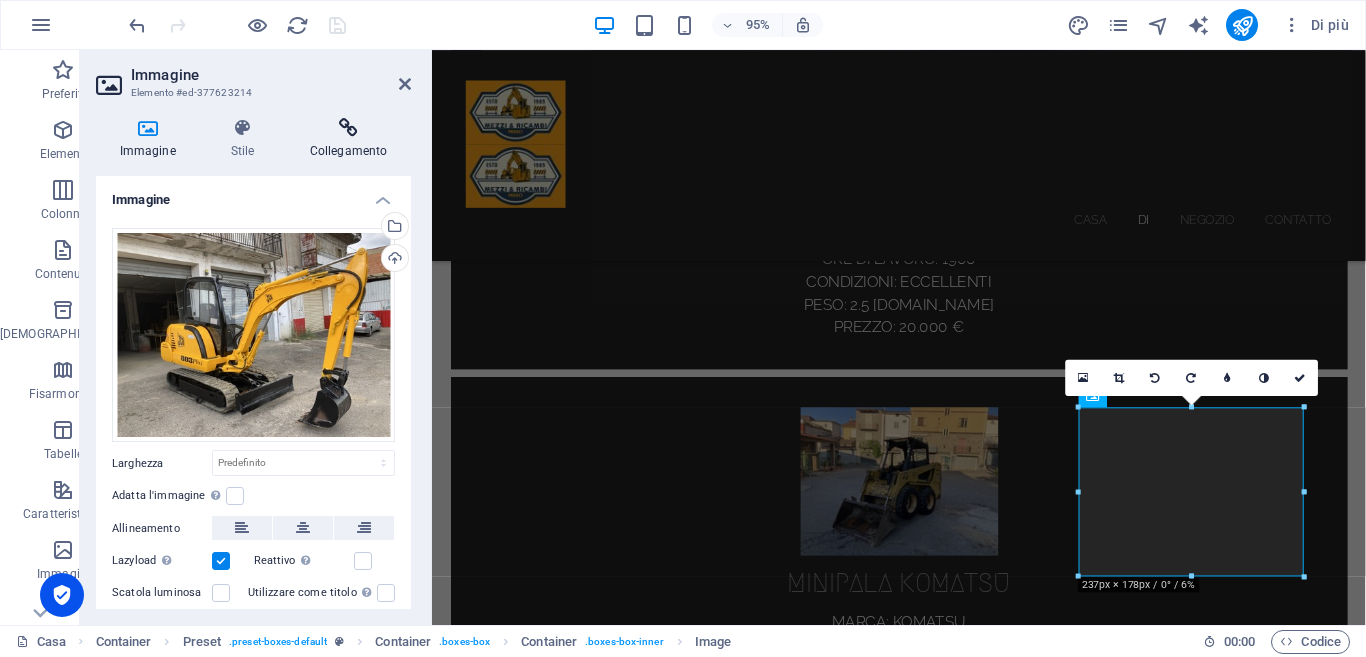click on "Collegamento" at bounding box center [349, 151] 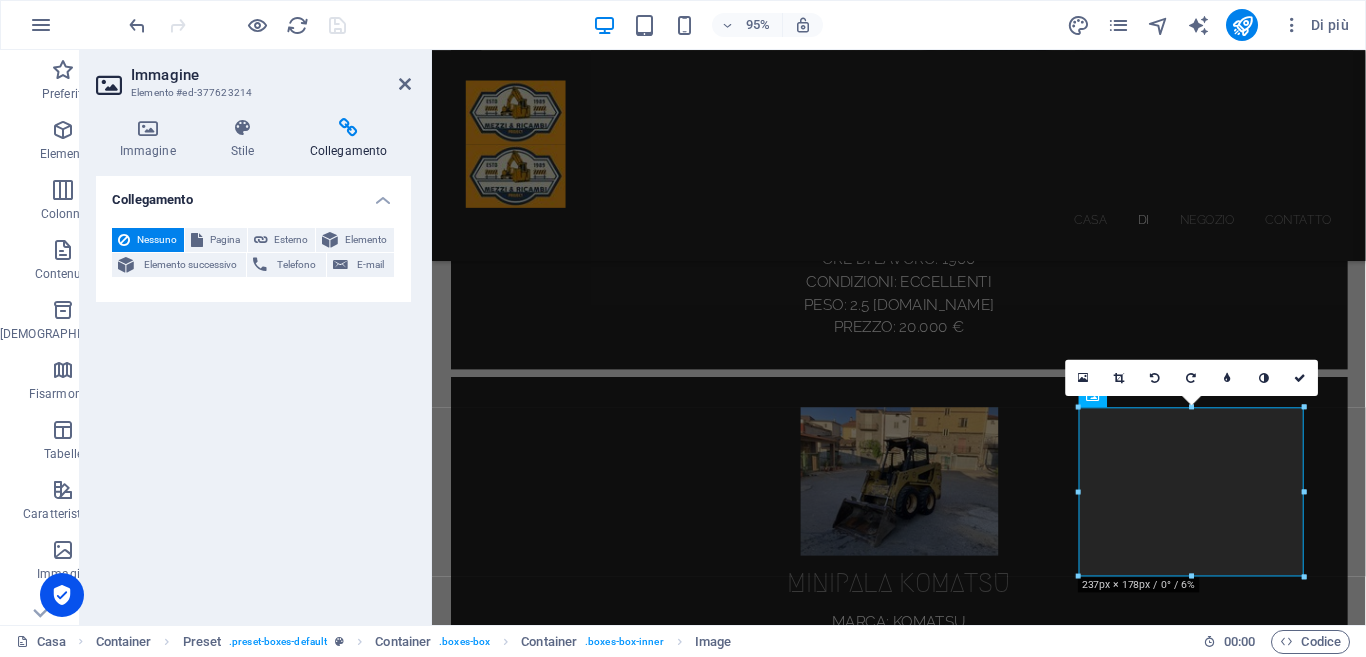 click on "Collegamento" at bounding box center (253, 194) 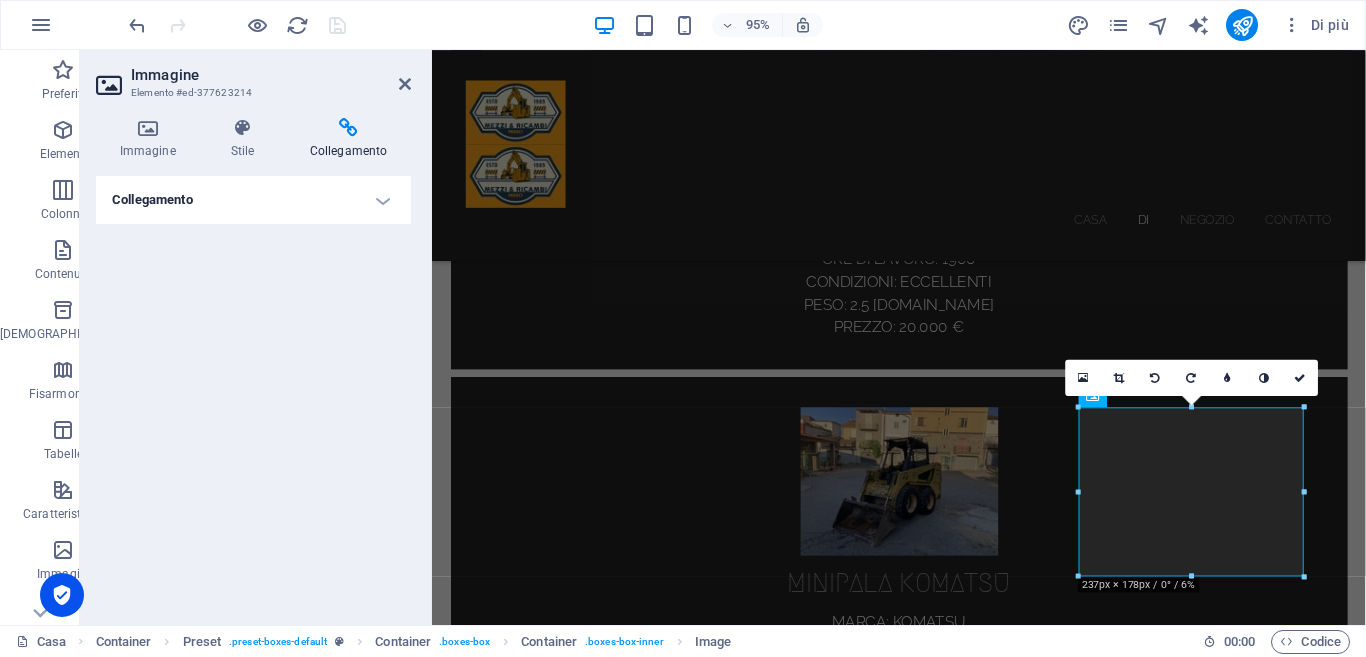 click on "Collegamento" at bounding box center [253, 200] 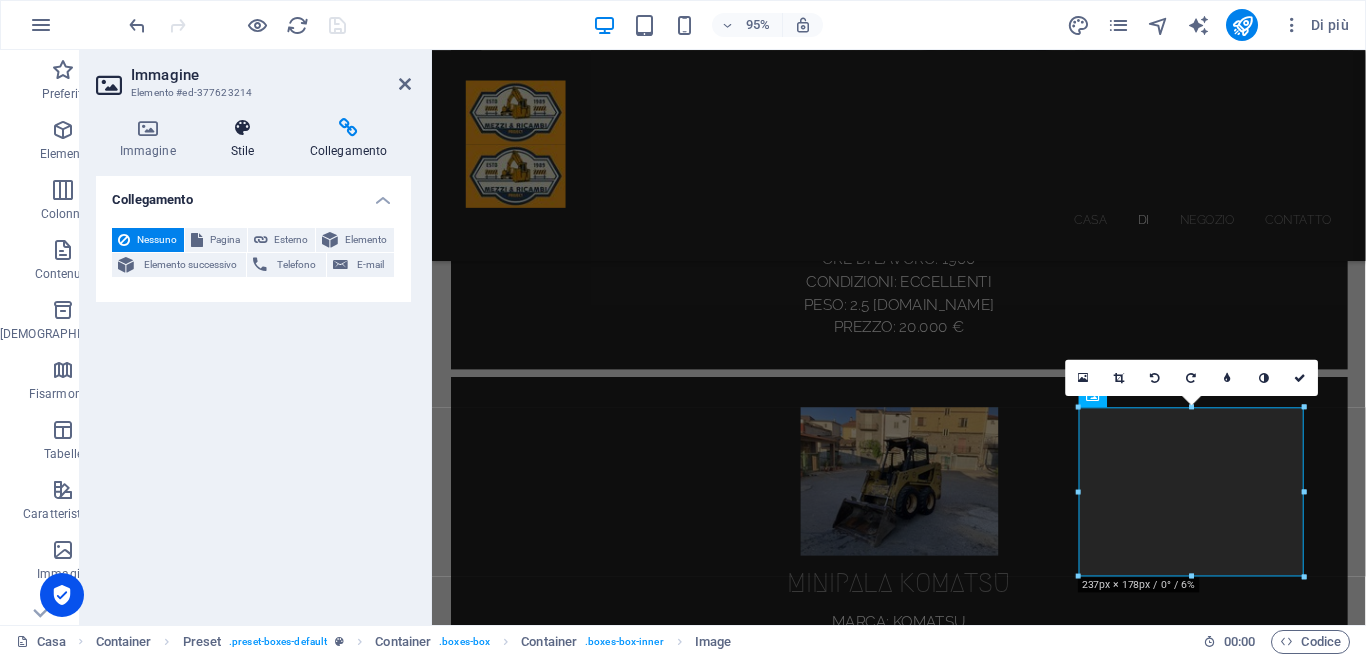 click on "Stile" at bounding box center [243, 151] 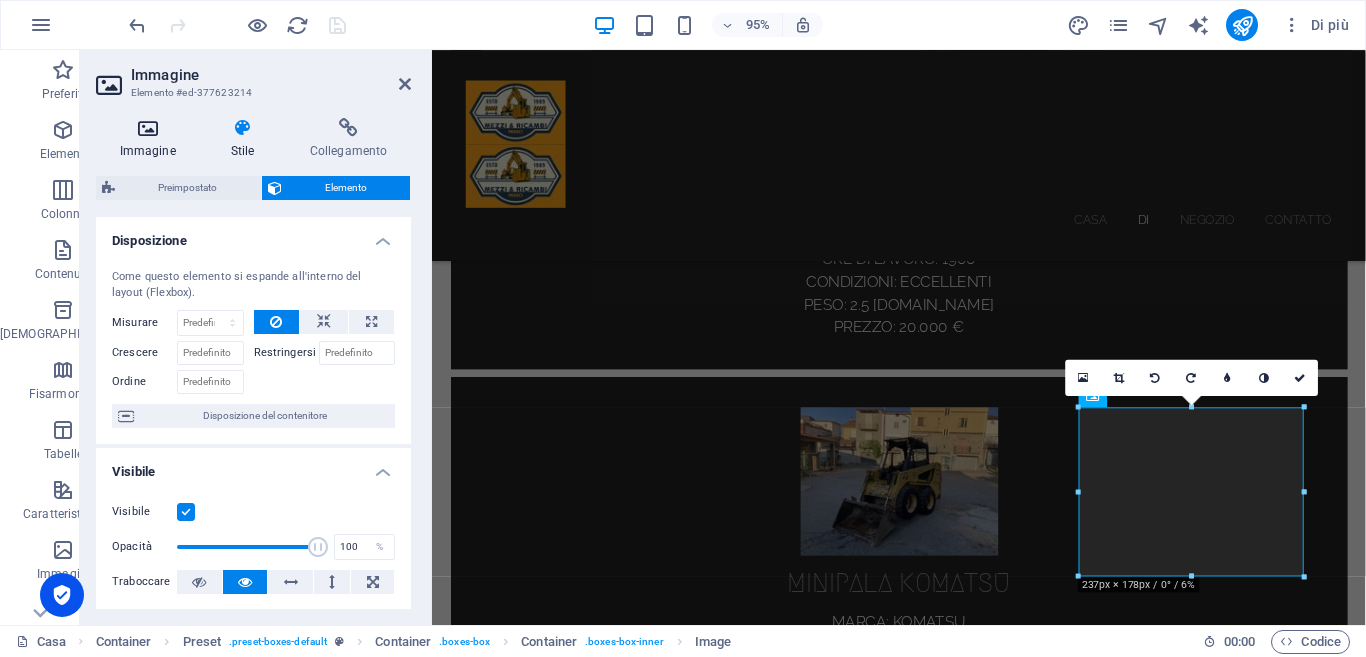click on "Immagine" at bounding box center [151, 139] 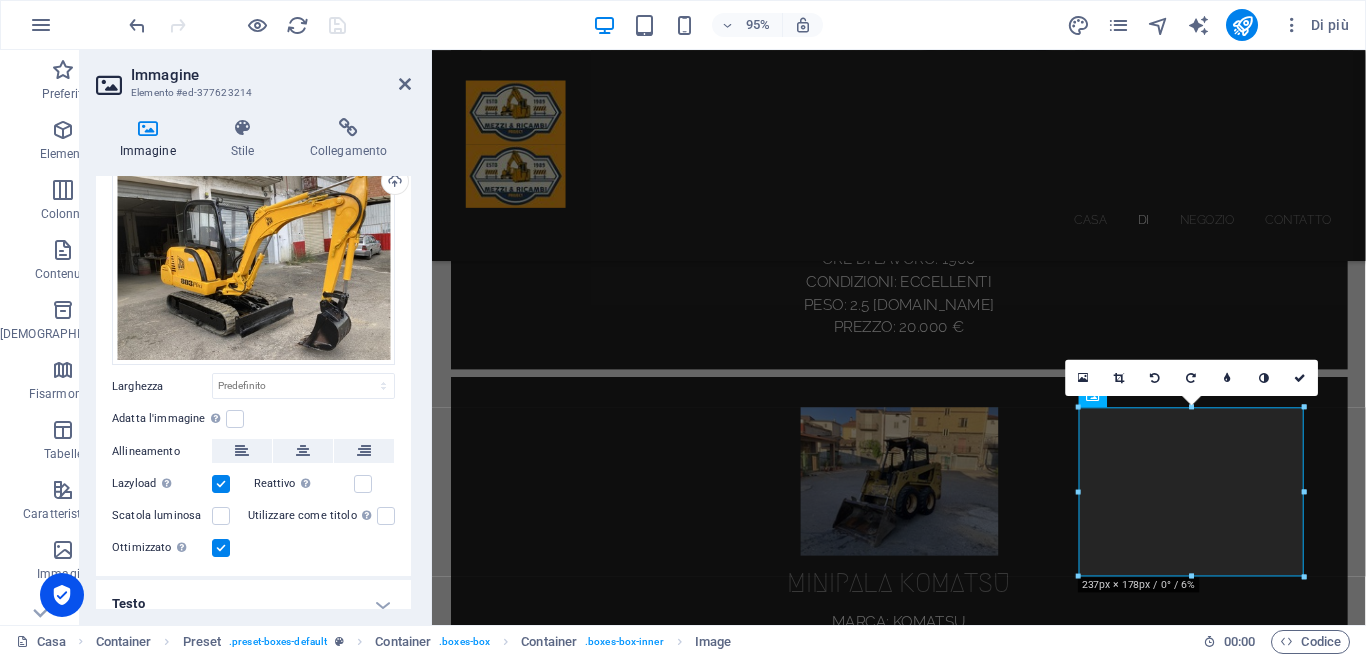 scroll, scrollTop: 93, scrollLeft: 0, axis: vertical 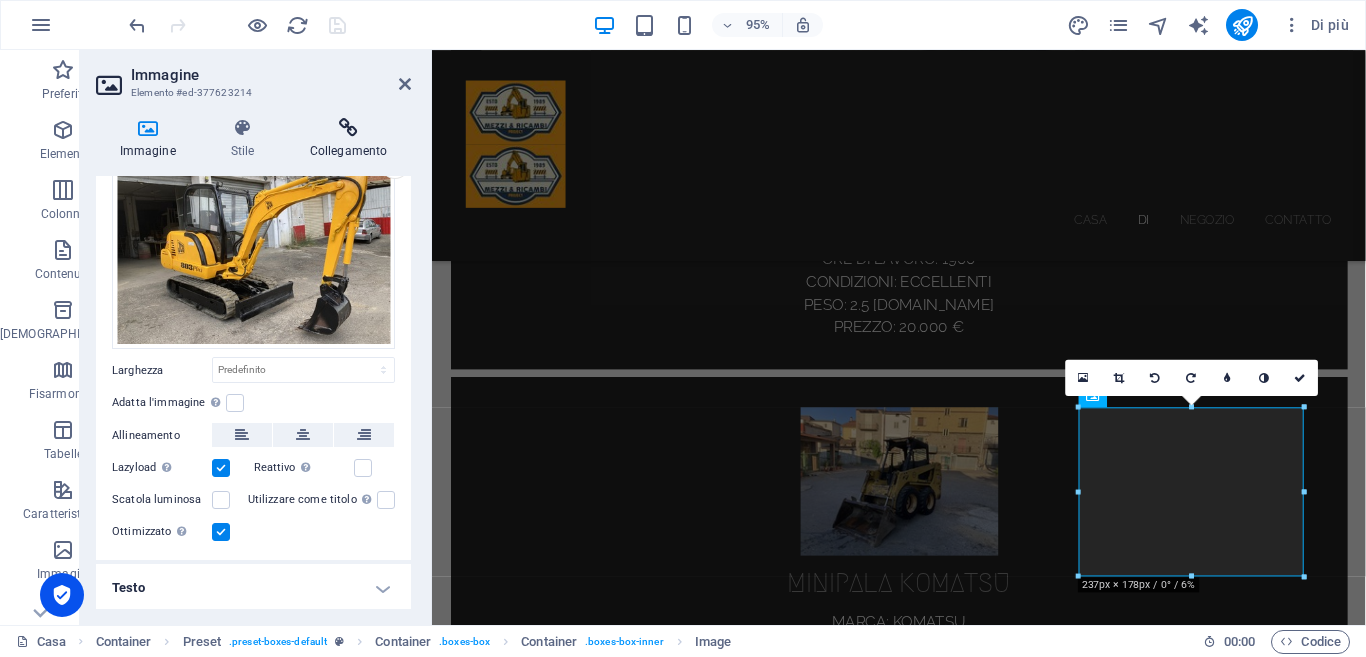 click at bounding box center (348, 128) 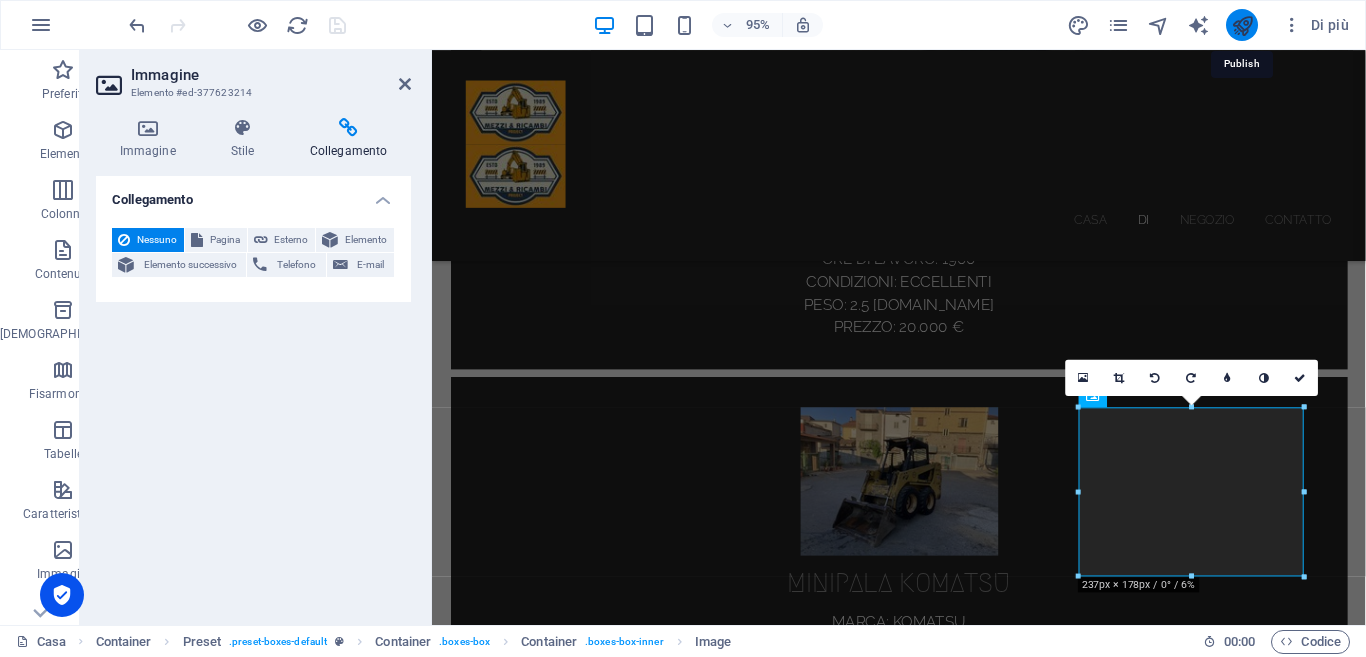 click at bounding box center [1242, 25] 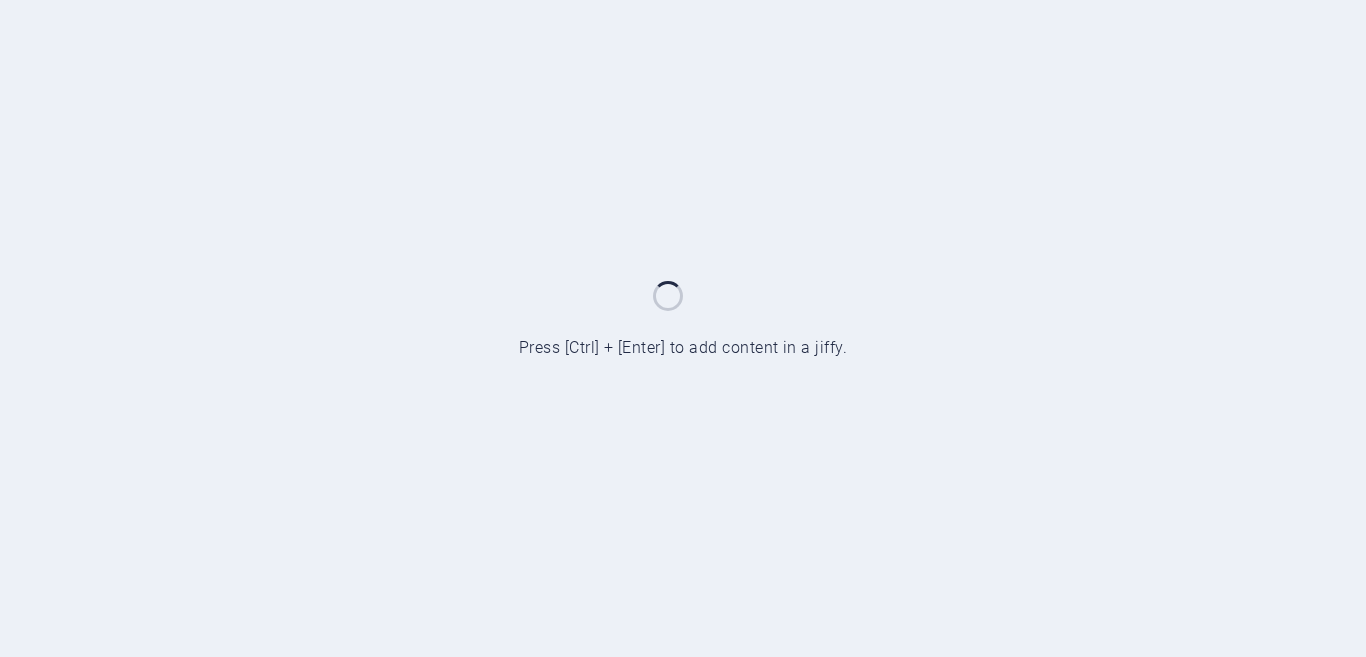scroll, scrollTop: 0, scrollLeft: 0, axis: both 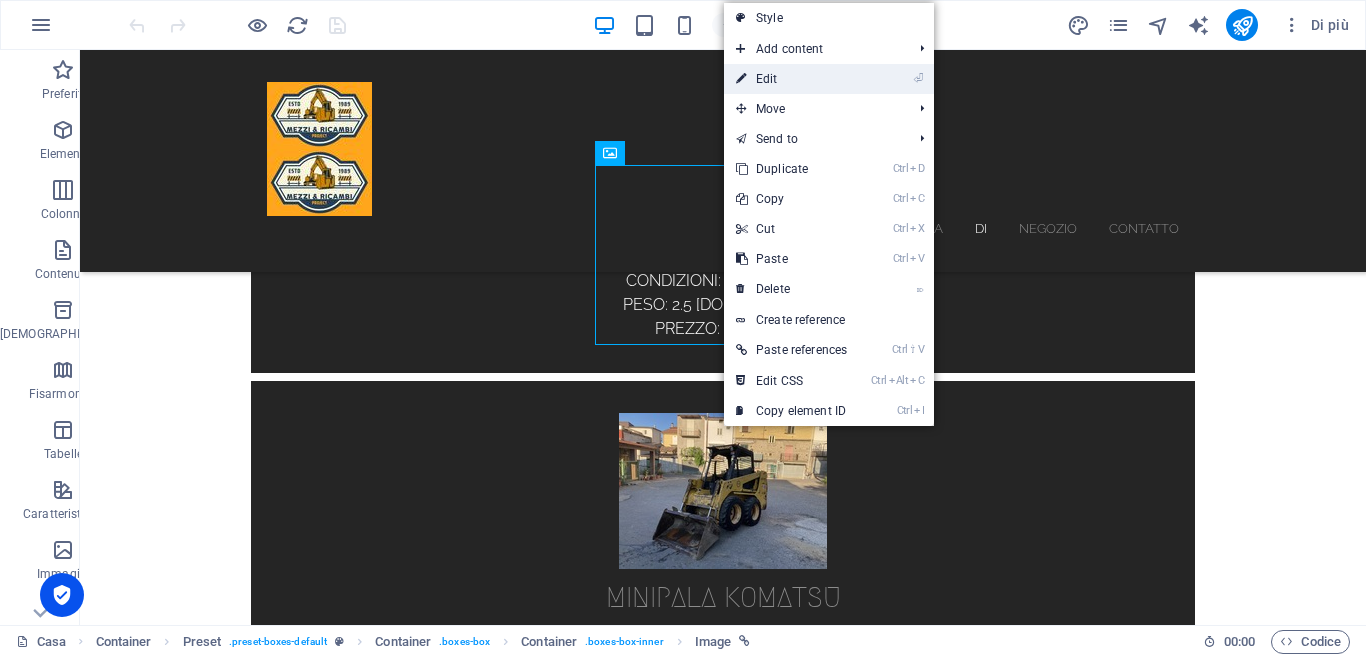 click on "⏎  Edit" at bounding box center (791, 79) 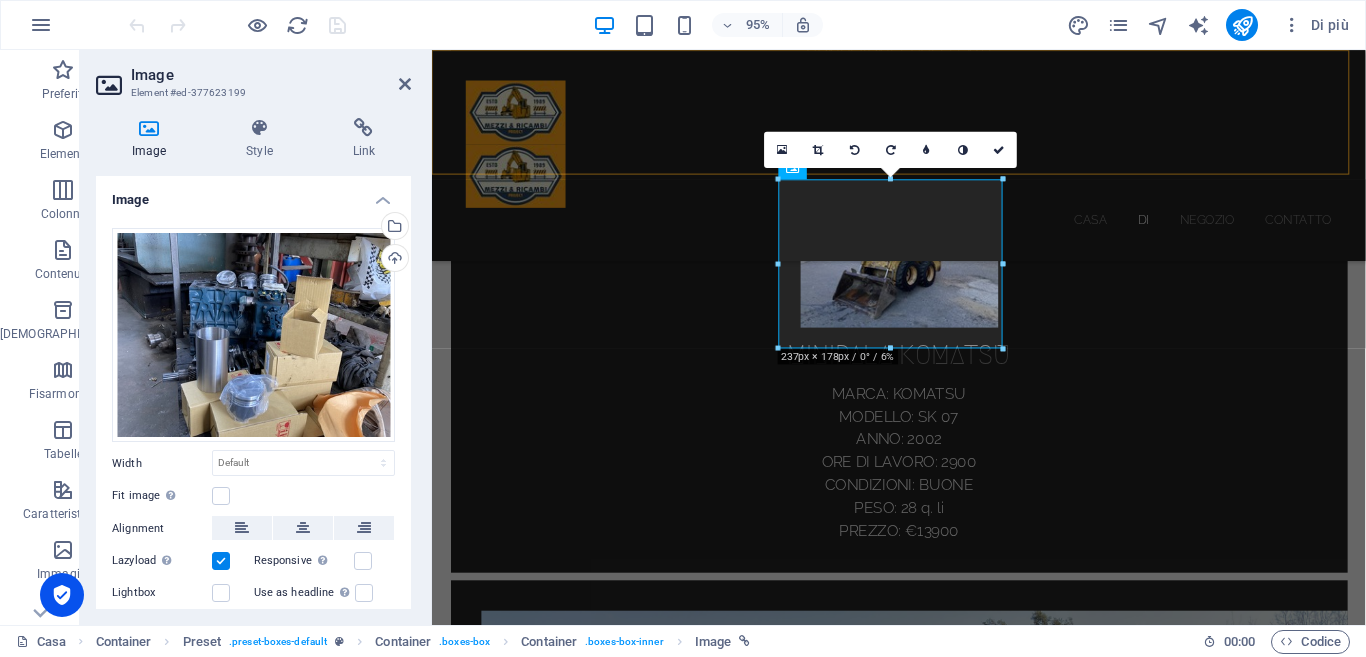scroll, scrollTop: 1593, scrollLeft: 0, axis: vertical 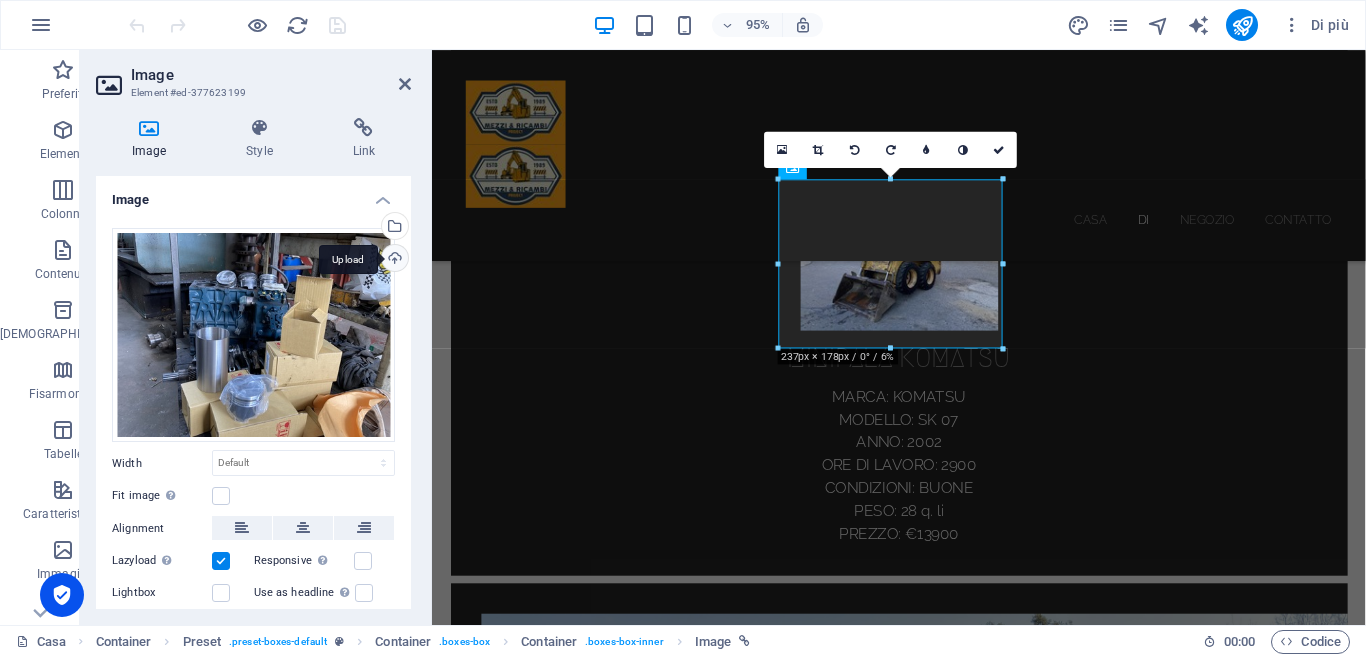 click on "Upload" at bounding box center (393, 260) 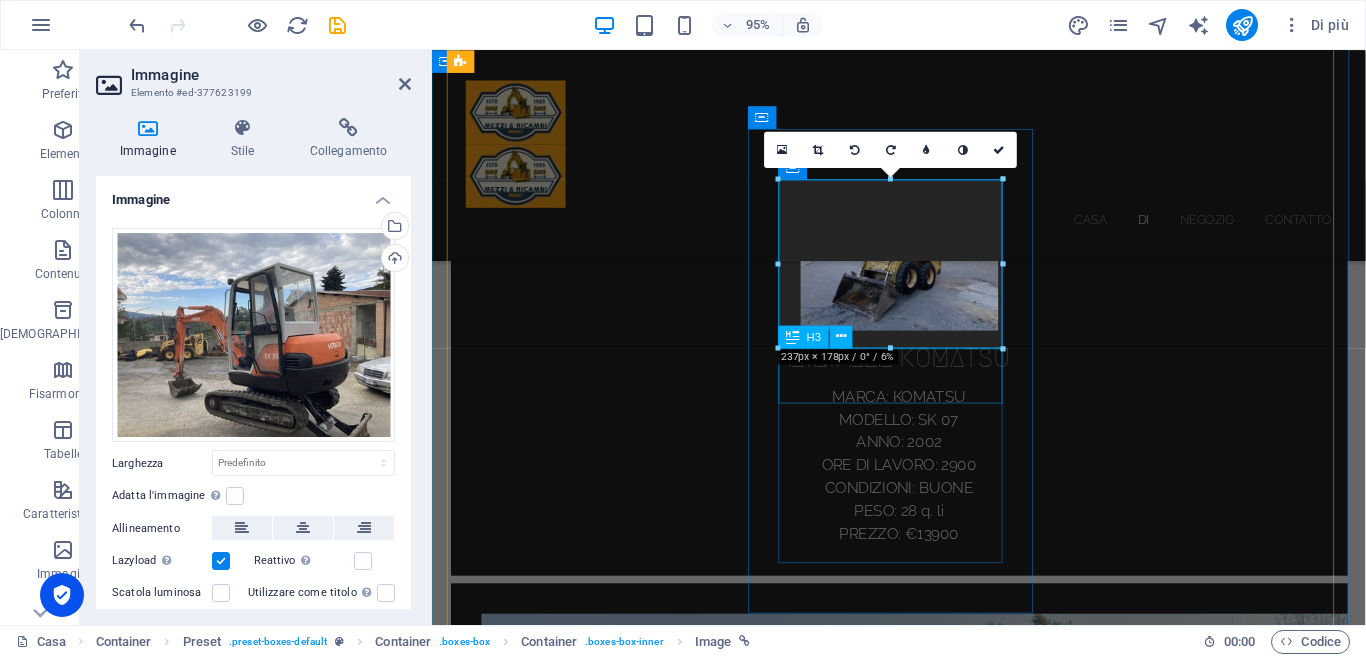 click on "testata nuova" at bounding box center [924, 5366] 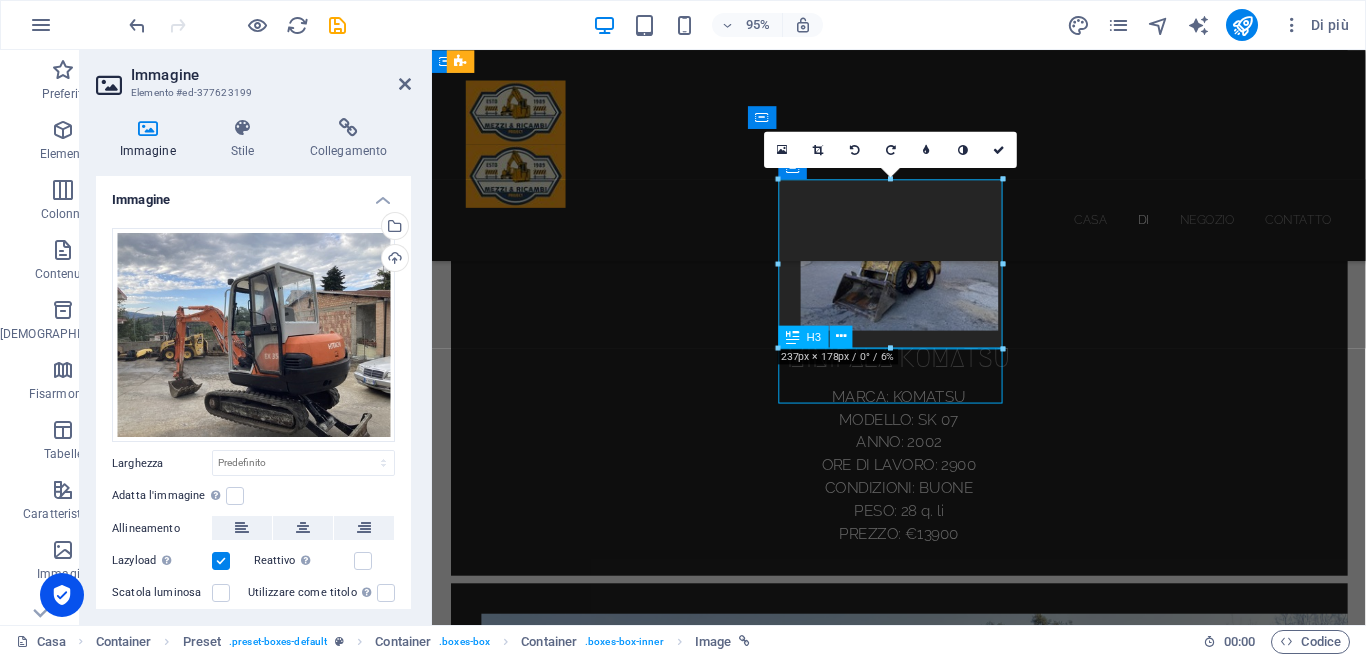 click on "testata nuova" at bounding box center (924, 5366) 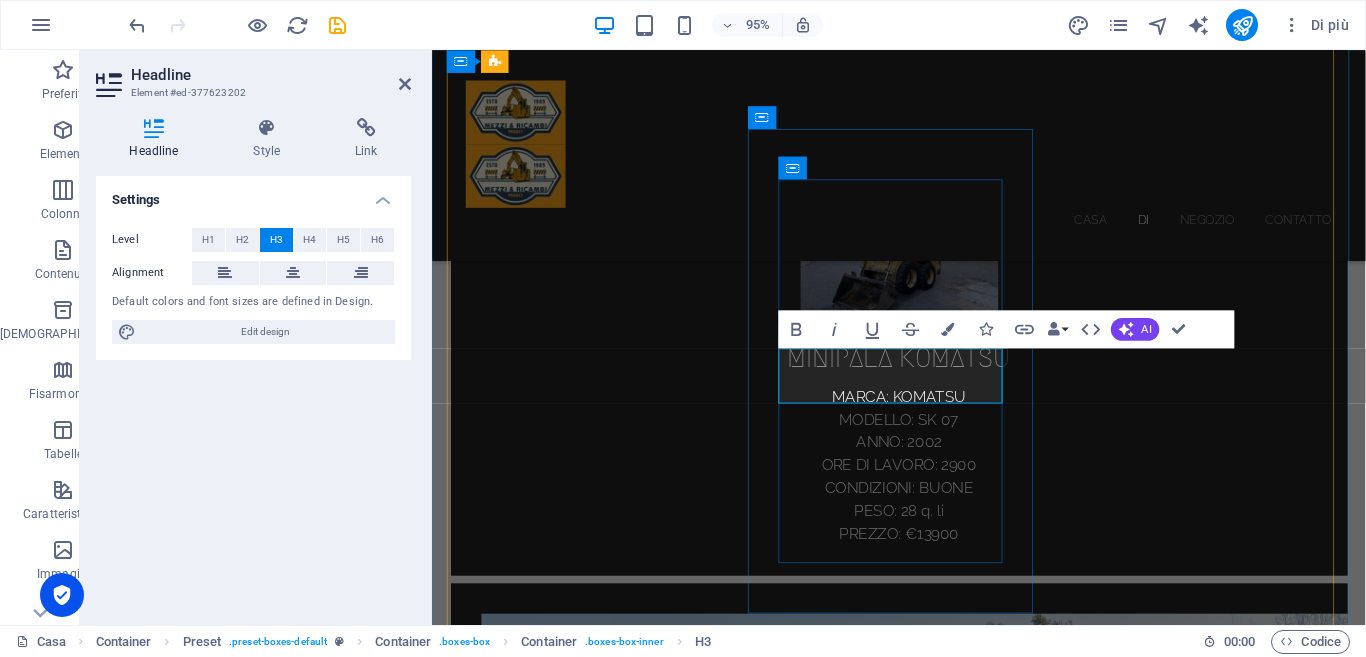 type 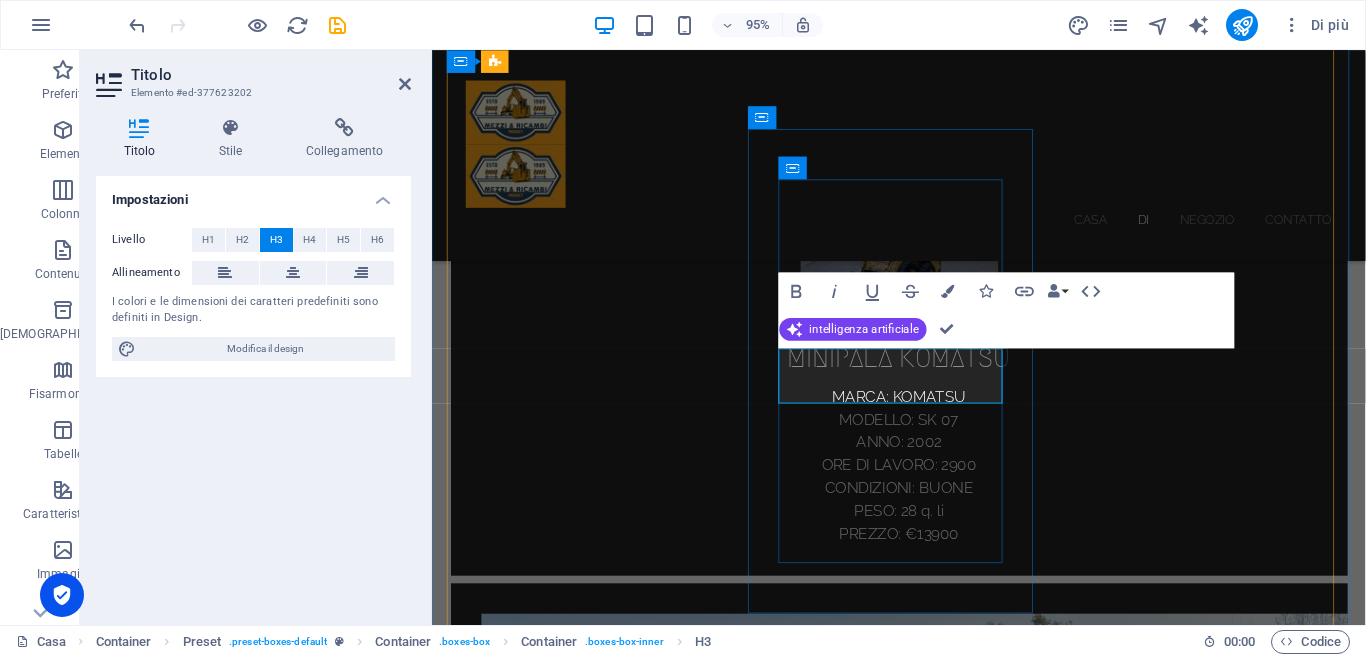 click on "FTACHI" at bounding box center (924, 5366) 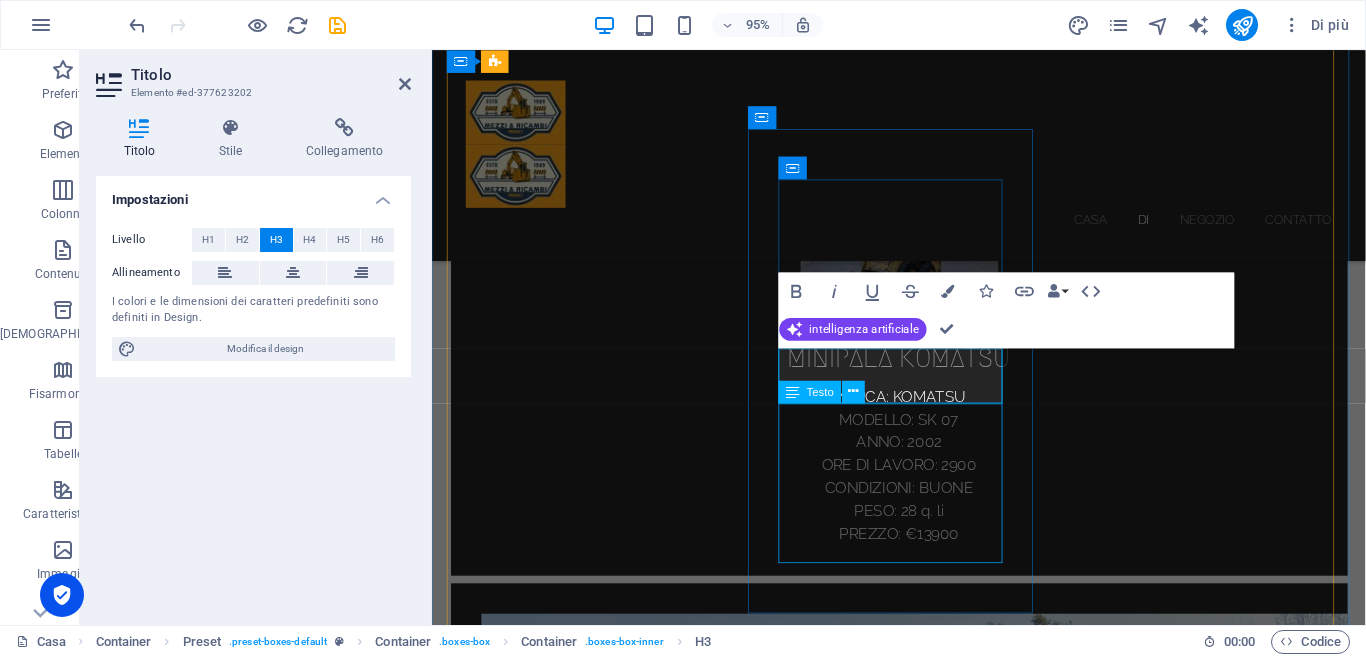 click on "MARCA:yanmar  MODELLO:  ANNO:  ORE DI LAVORO: CONDIZIONI:           PESO:           PREZZO: €" at bounding box center (924, 5479) 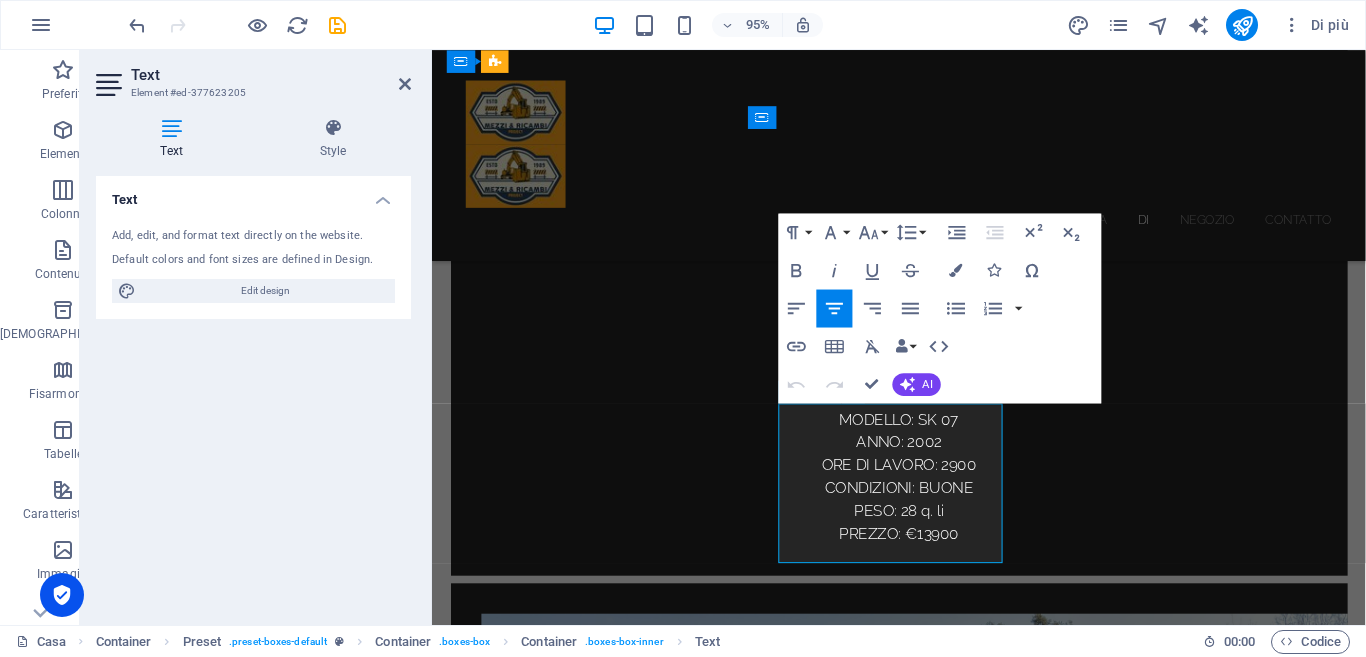 click on "MARCA:yanmar  MODELLO:  ANNO:" at bounding box center [924, 5431] 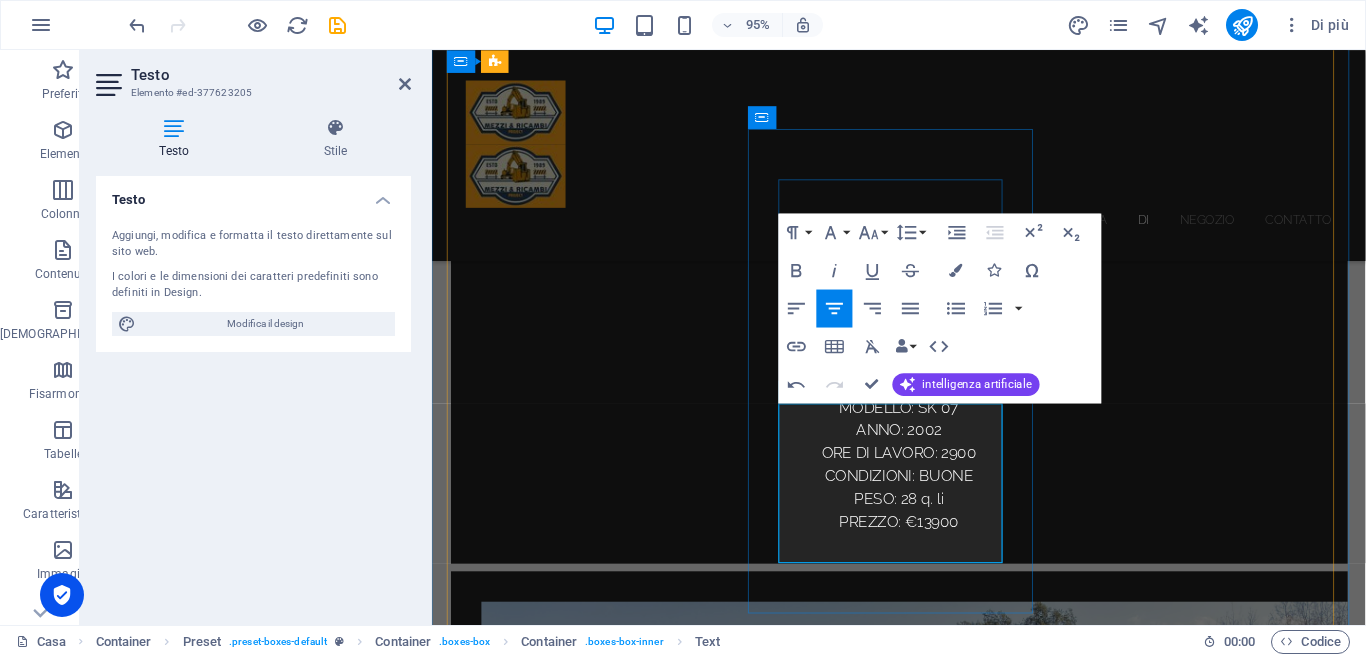 scroll, scrollTop: 1593, scrollLeft: 0, axis: vertical 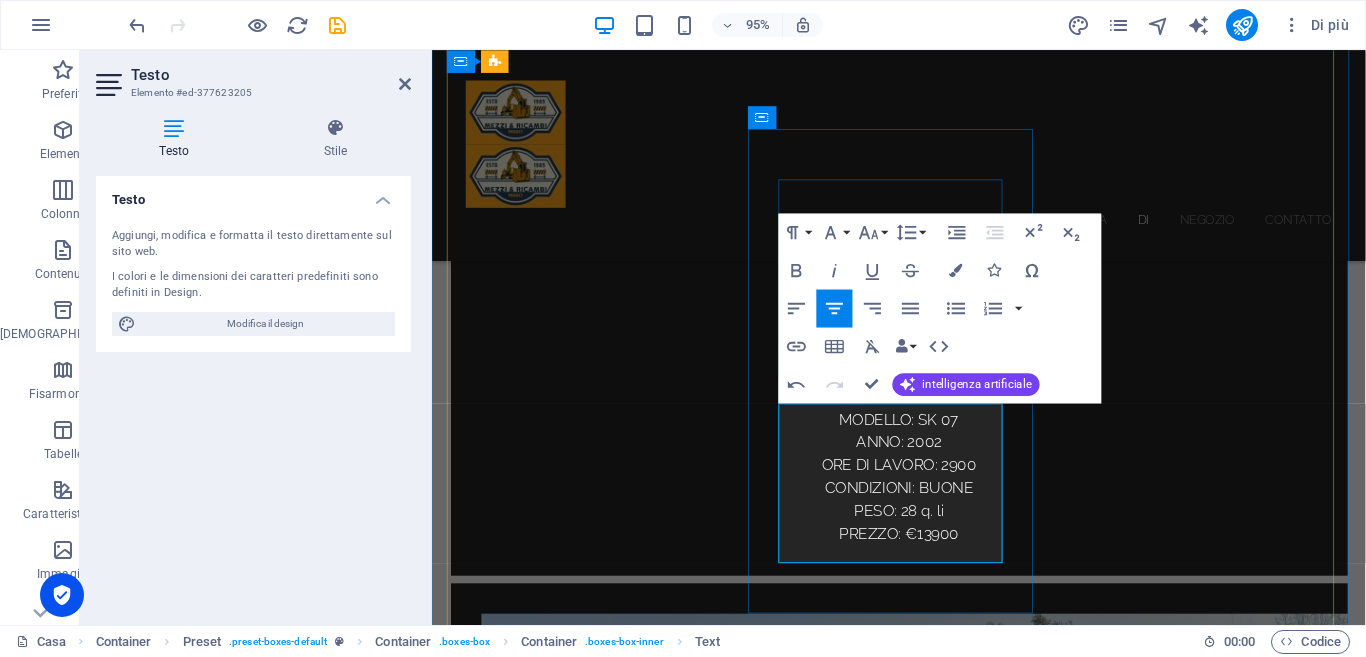 click on "MARCA:yanm" at bounding box center (924, 5406) 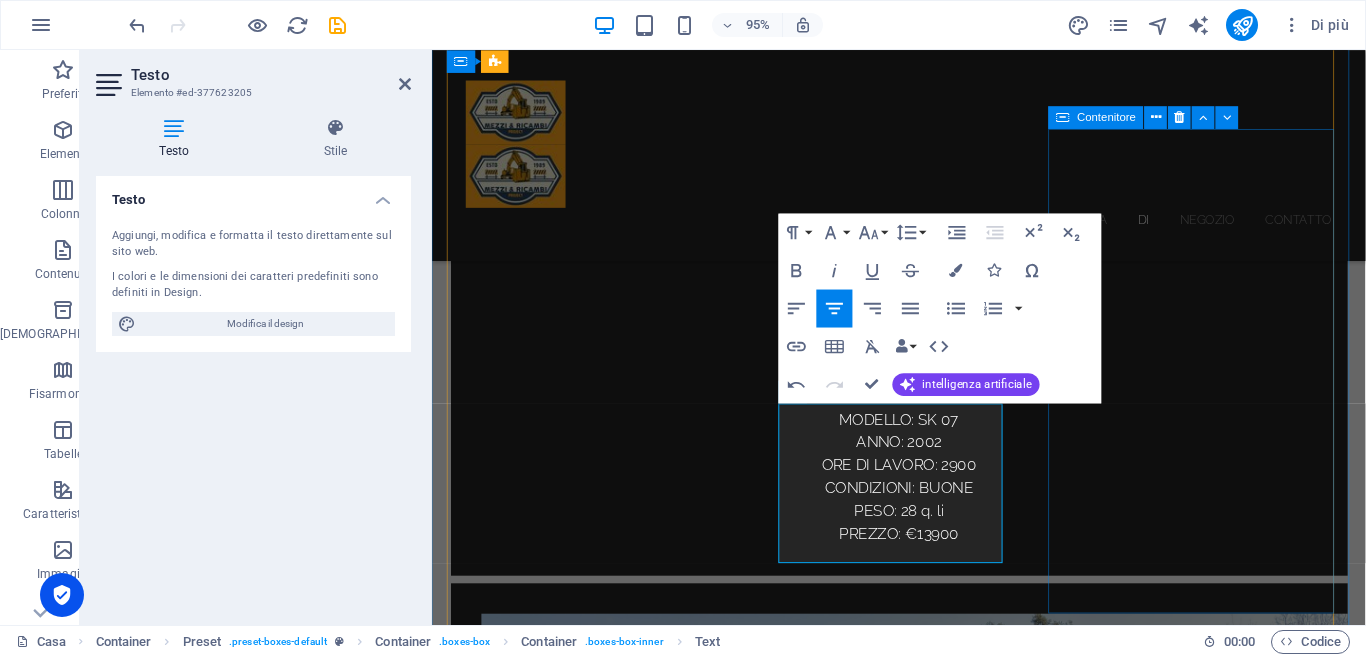 click on "miescavatore 8030 MARCA: JCB        MODELLO: 8030 PLUS                ORE 3000 ANNO 2002   PREZZO: 16900€" at bounding box center (924, 6108) 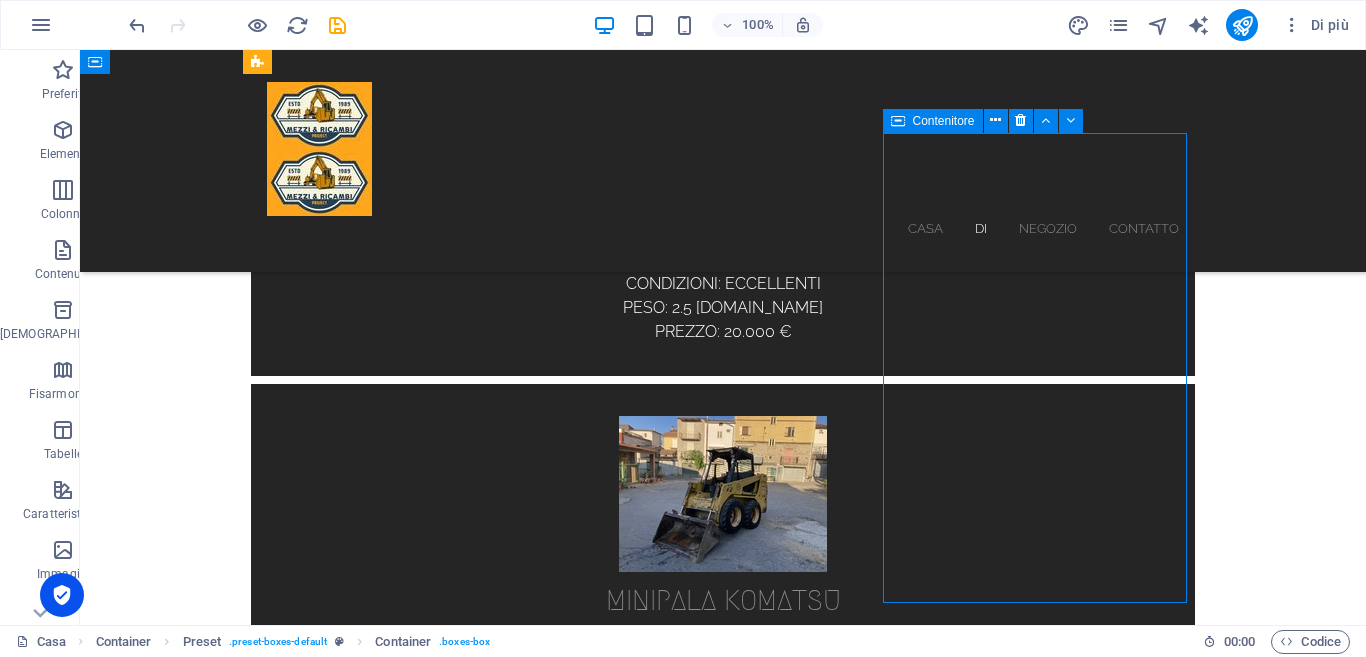 scroll, scrollTop: 1596, scrollLeft: 0, axis: vertical 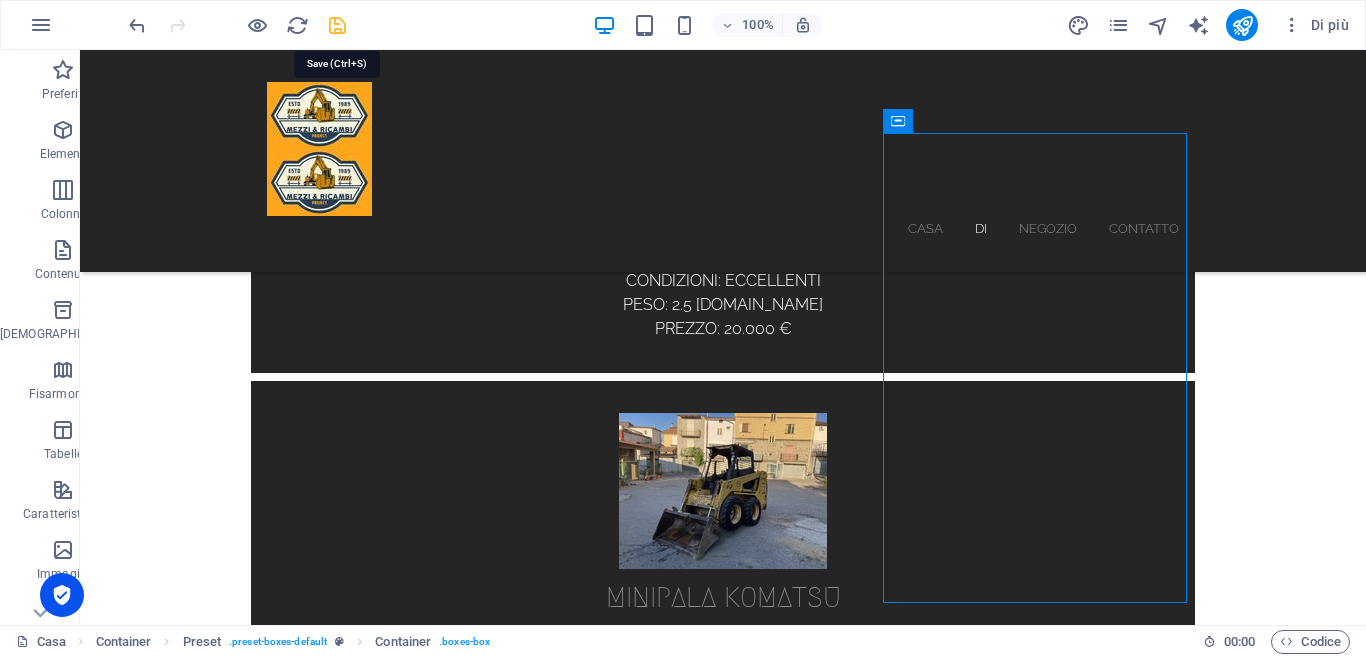 click at bounding box center [337, 25] 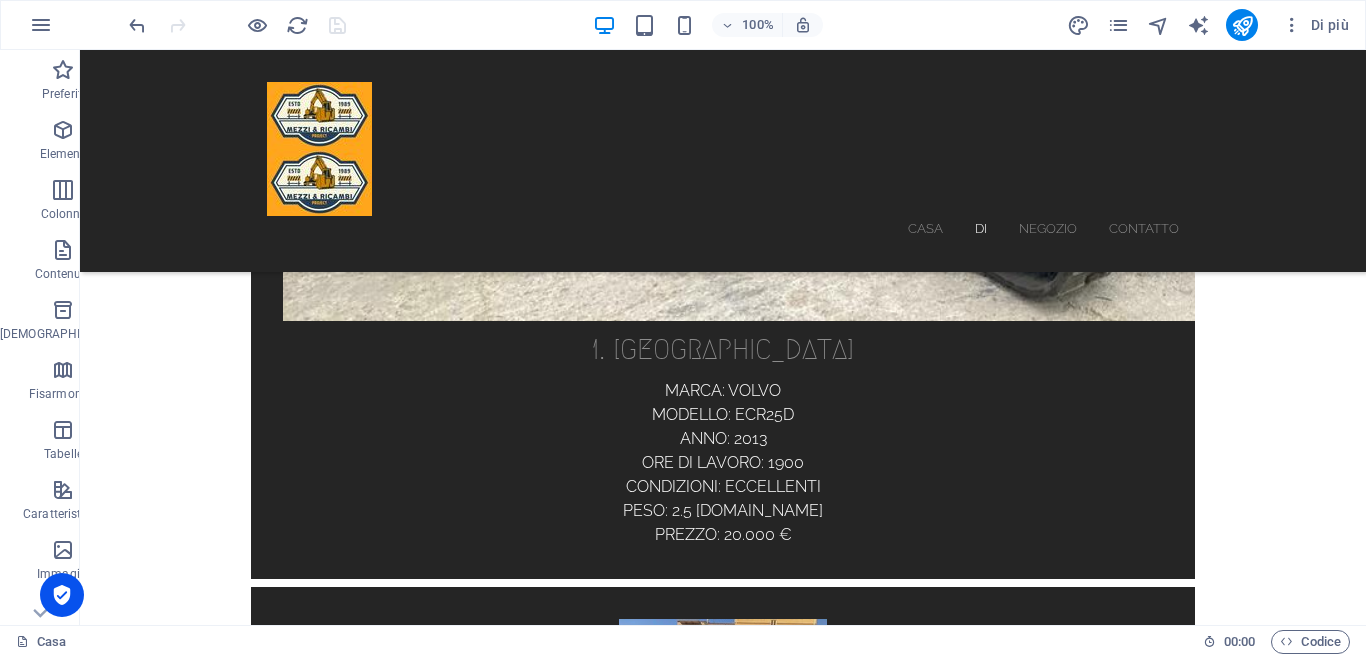 scroll, scrollTop: 1356, scrollLeft: 0, axis: vertical 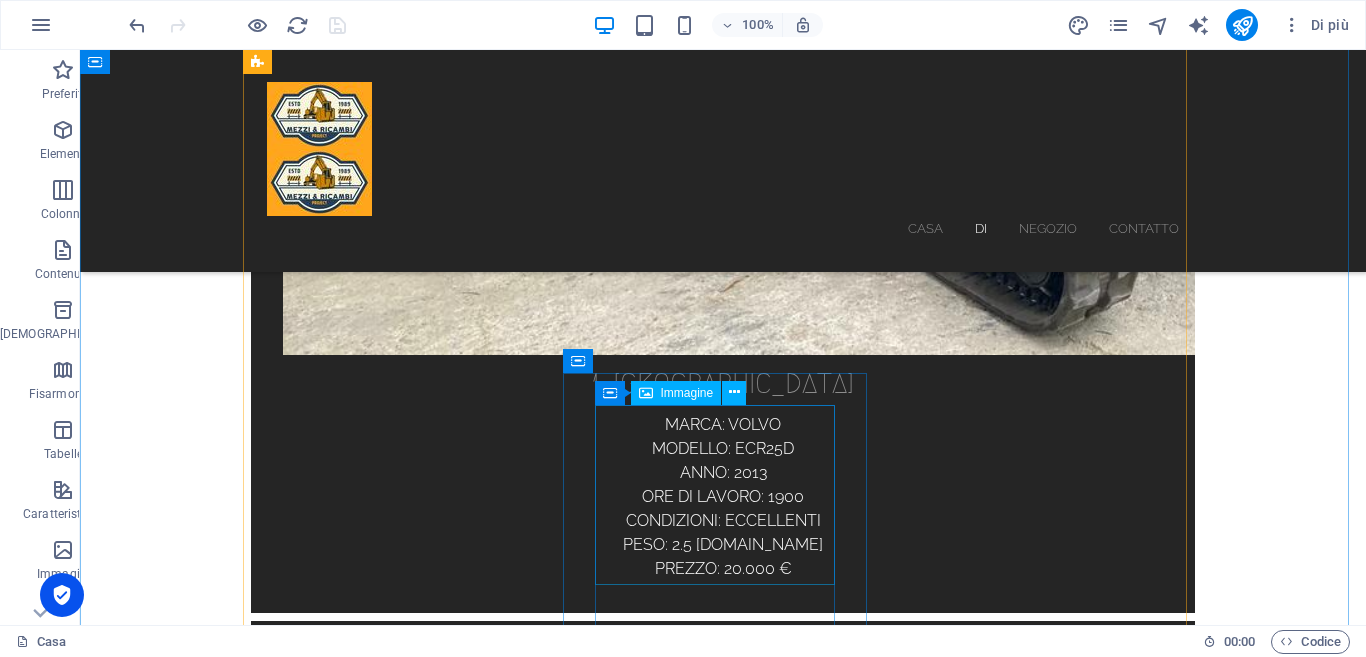 click at bounding box center [723, 5417] 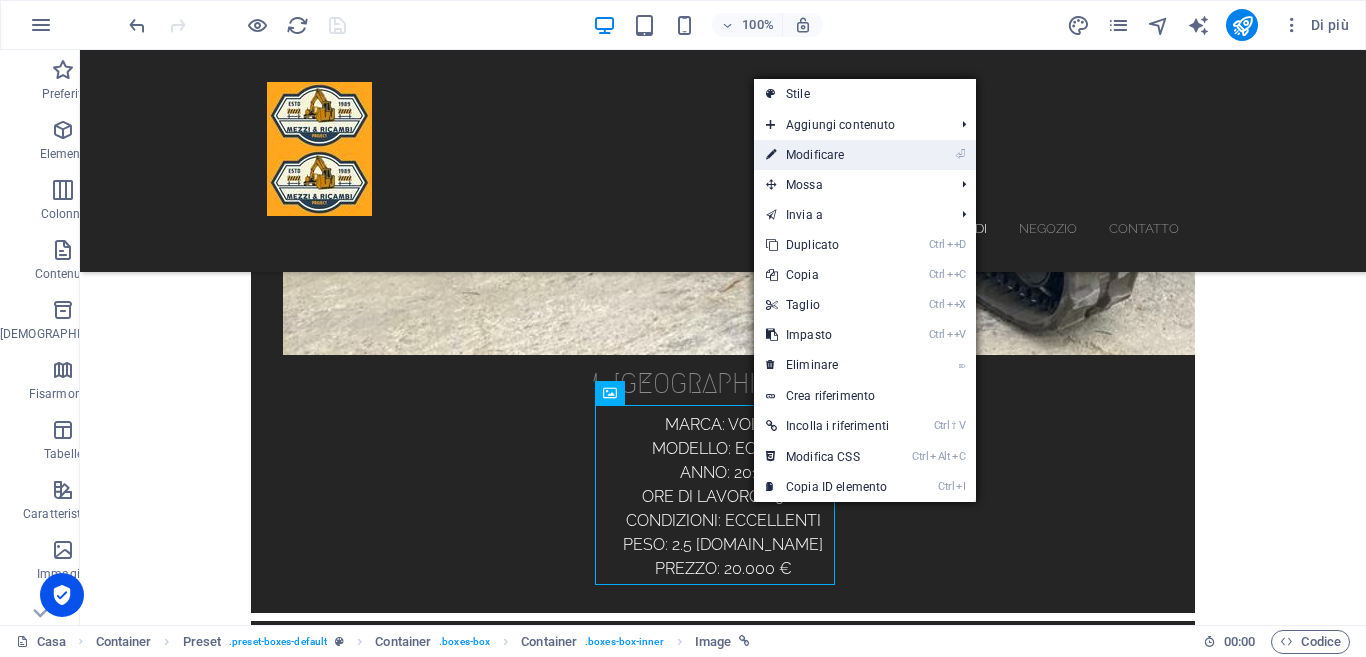click on "⏎ Modificare" at bounding box center (827, 155) 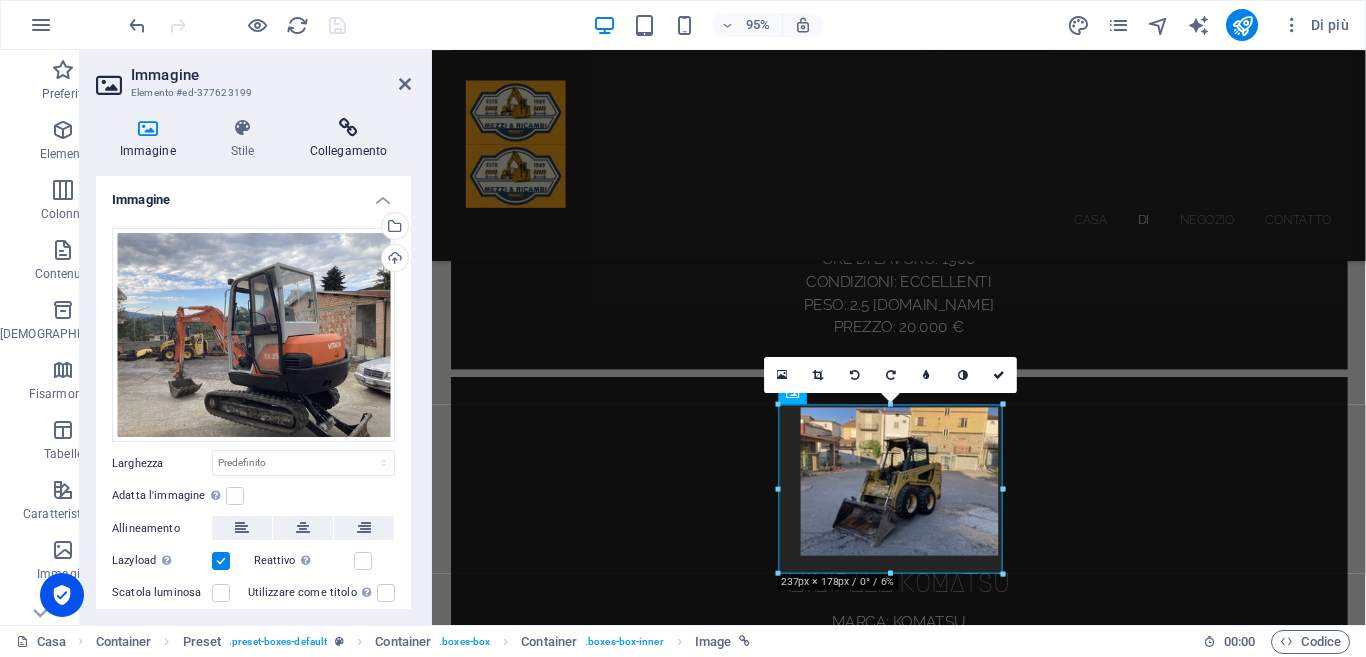 click on "Collegamento" at bounding box center [349, 151] 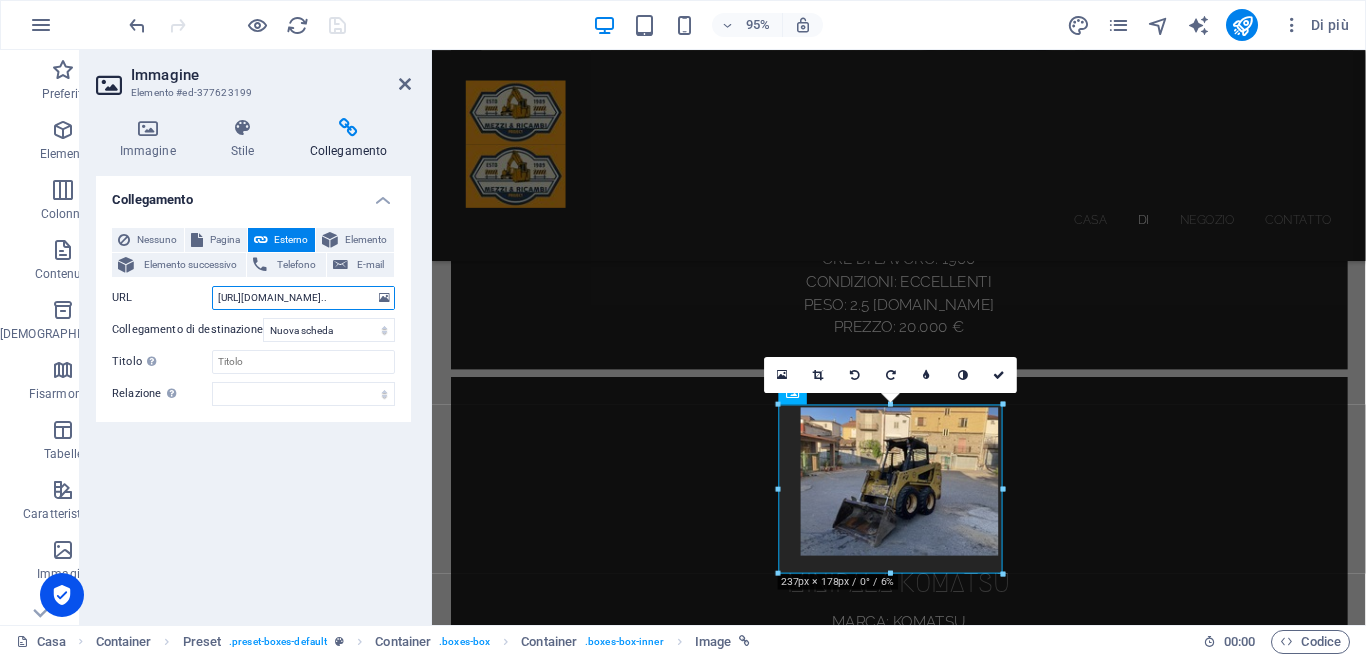 click on "https://www.usatomacchine.it/usato/testata_motore/3tne68_testata_motore_ammann_yanmar_b-15-3-DH438?_gl=1*tp6a02*_up*MQ..*_ga*ODkyNTYyMzYwLjE3MjYwODc2Mzg.*_ga_QTQPJ5MGP7*MTcyNjA4NzYzNy4xLjAuMTcyNjA4NzYzNy4wLjAuNjIwMzE5MzY.*_ga_JK77M10VRF*MTcyNjA4NzYzNy4xLjAuMTcyNjA4NzYzNy4wLjAuMA.." at bounding box center [303, 298] 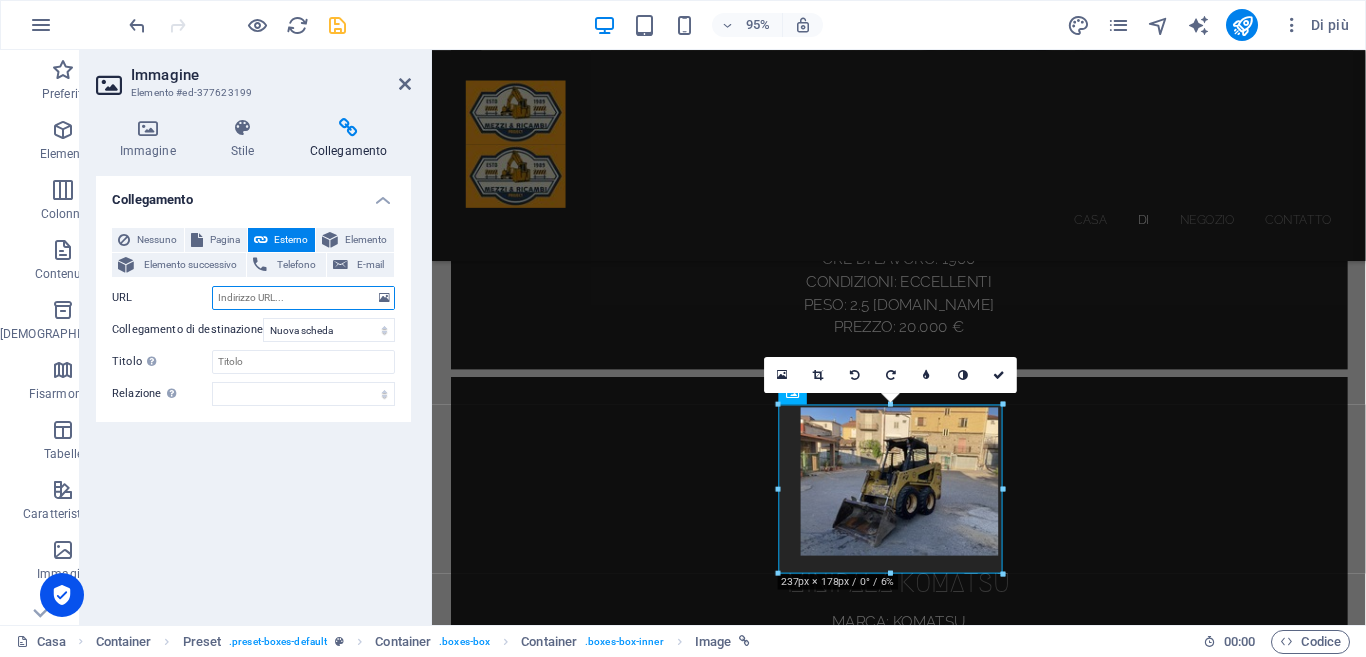 paste on "https://www.usatomacchine.it/usato/miniescavatore/fiat_hitachi_ex_35-CB630" 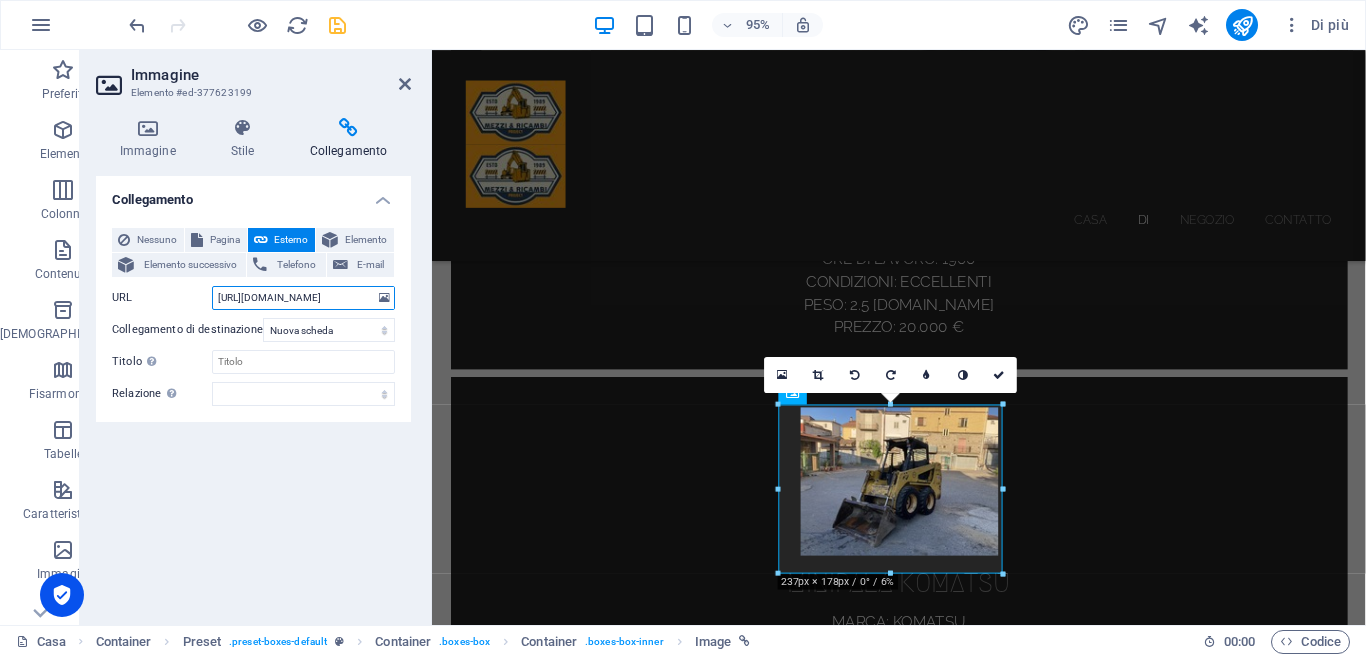 scroll, scrollTop: 0, scrollLeft: 199, axis: horizontal 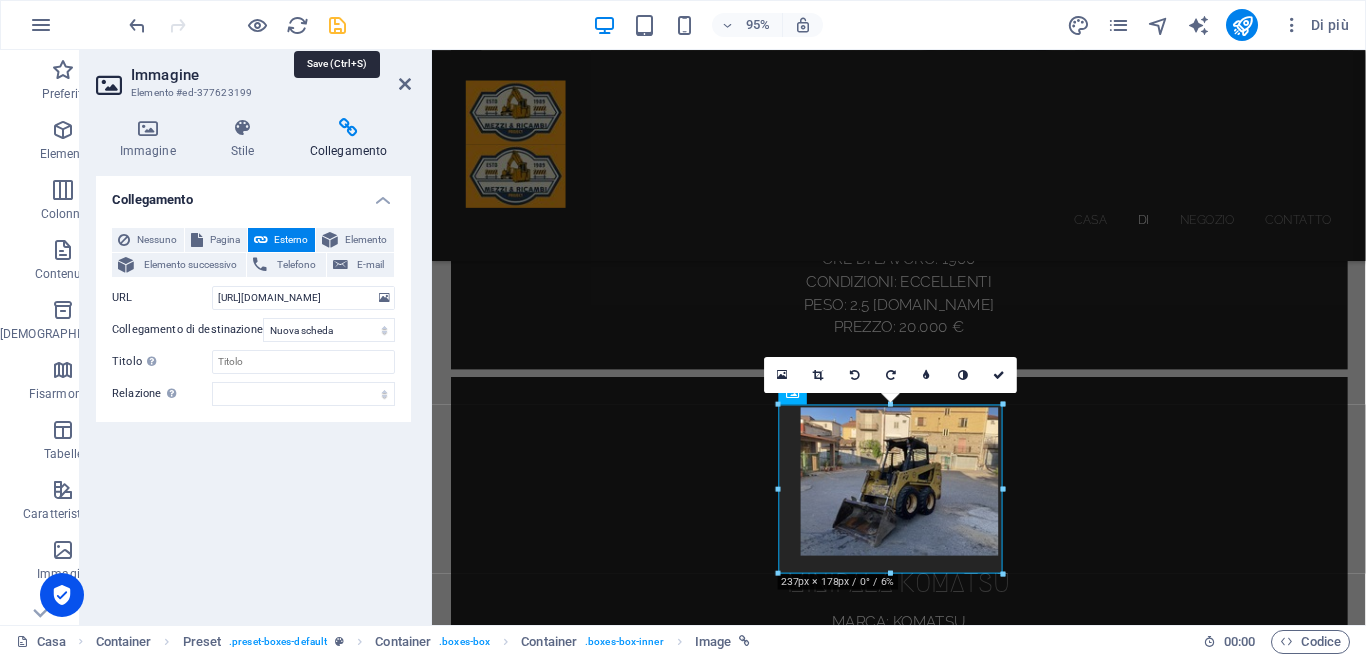 click at bounding box center (337, 25) 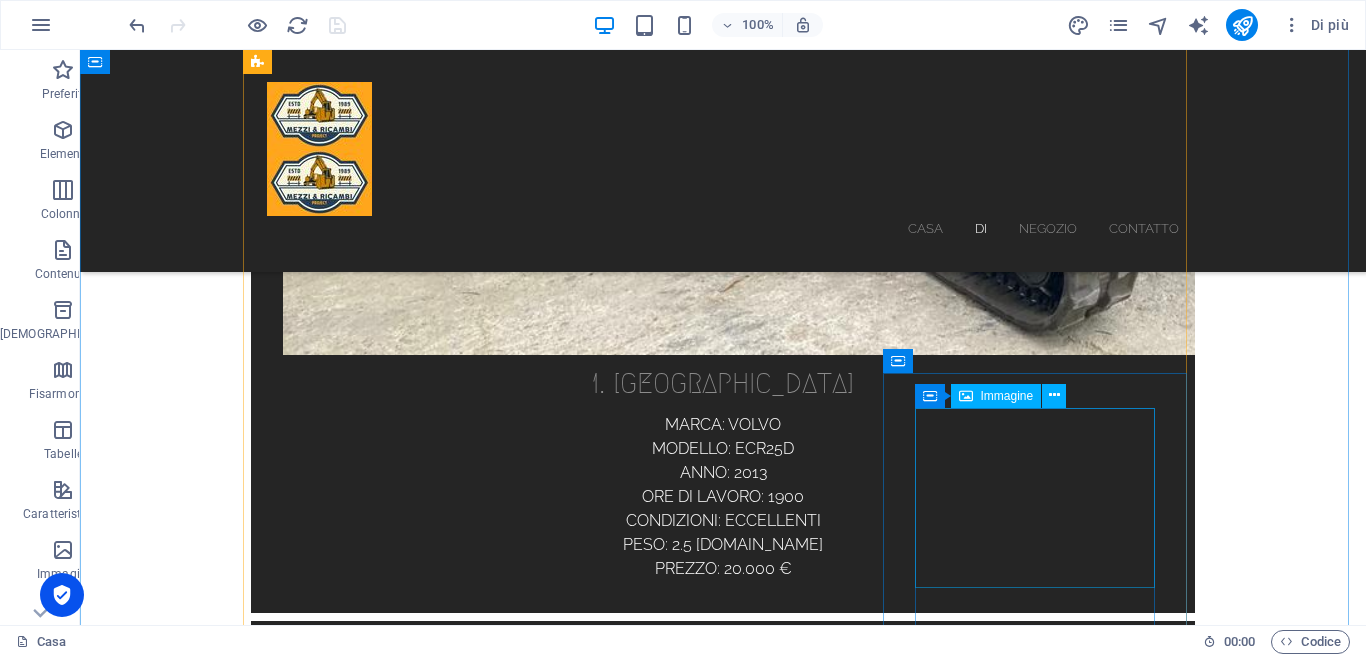 click at bounding box center (723, 6483) 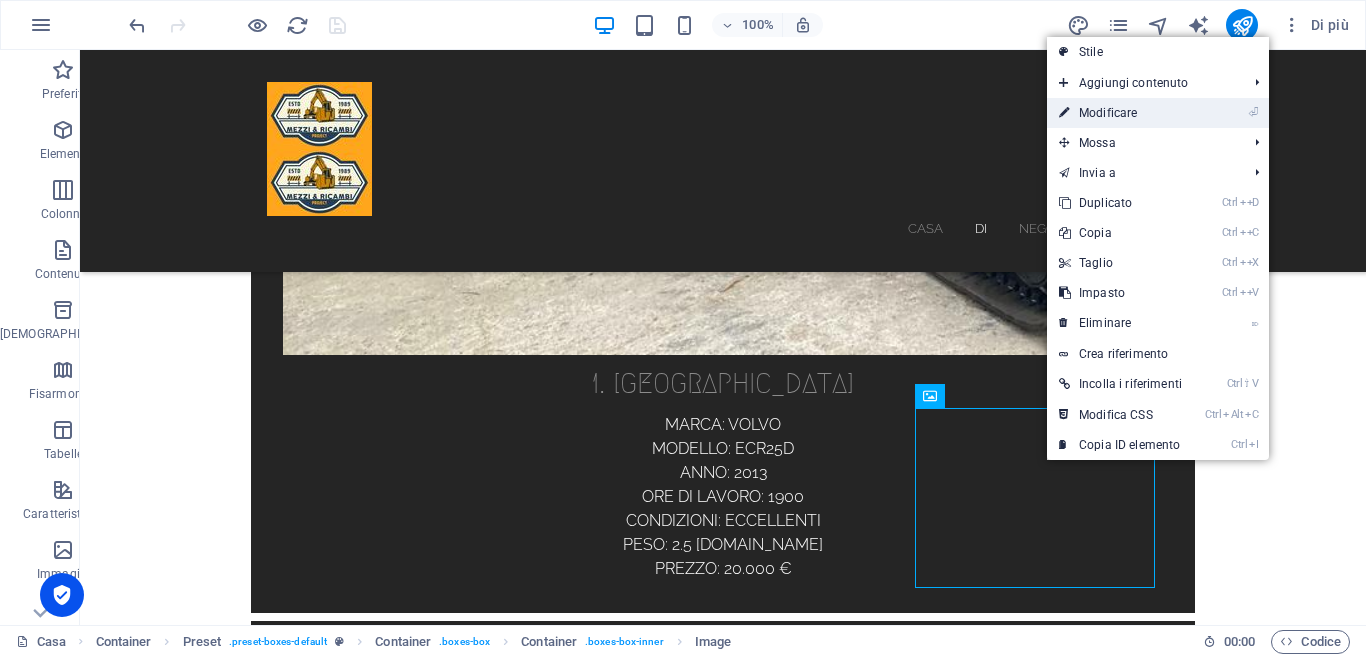 drag, startPoint x: 1101, startPoint y: 110, endPoint x: 52, endPoint y: 129, distance: 1049.172 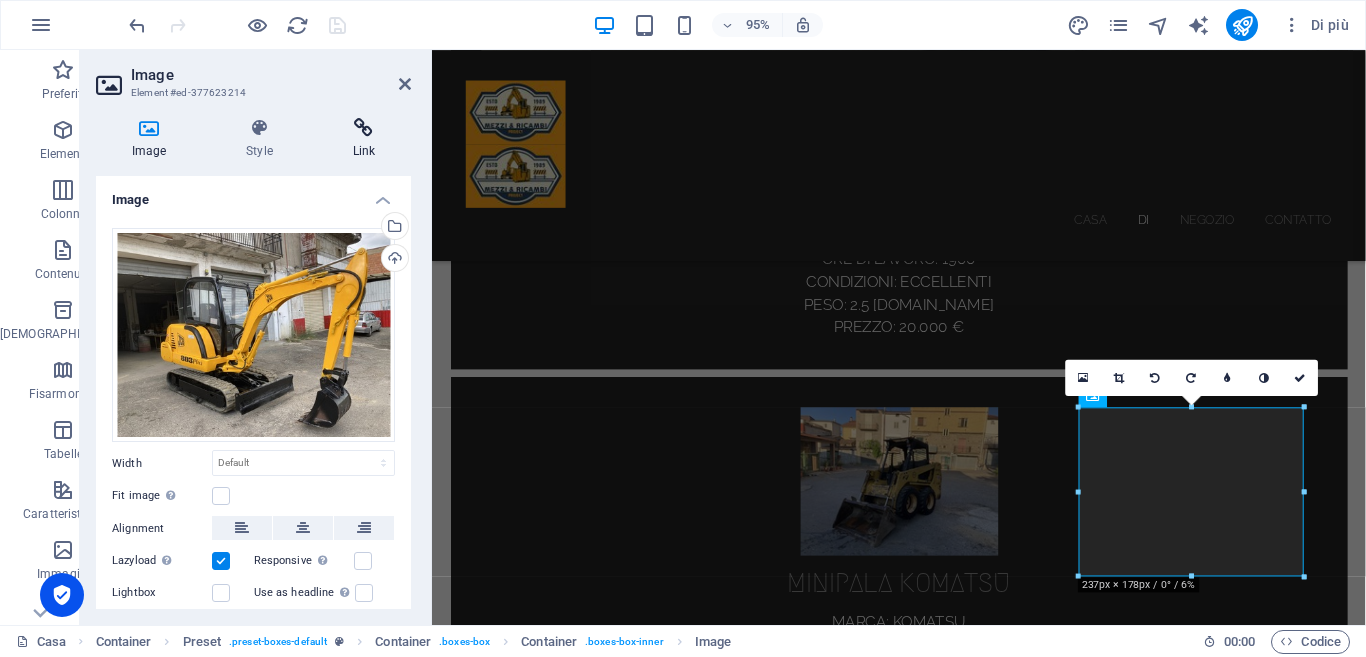 click at bounding box center (364, 128) 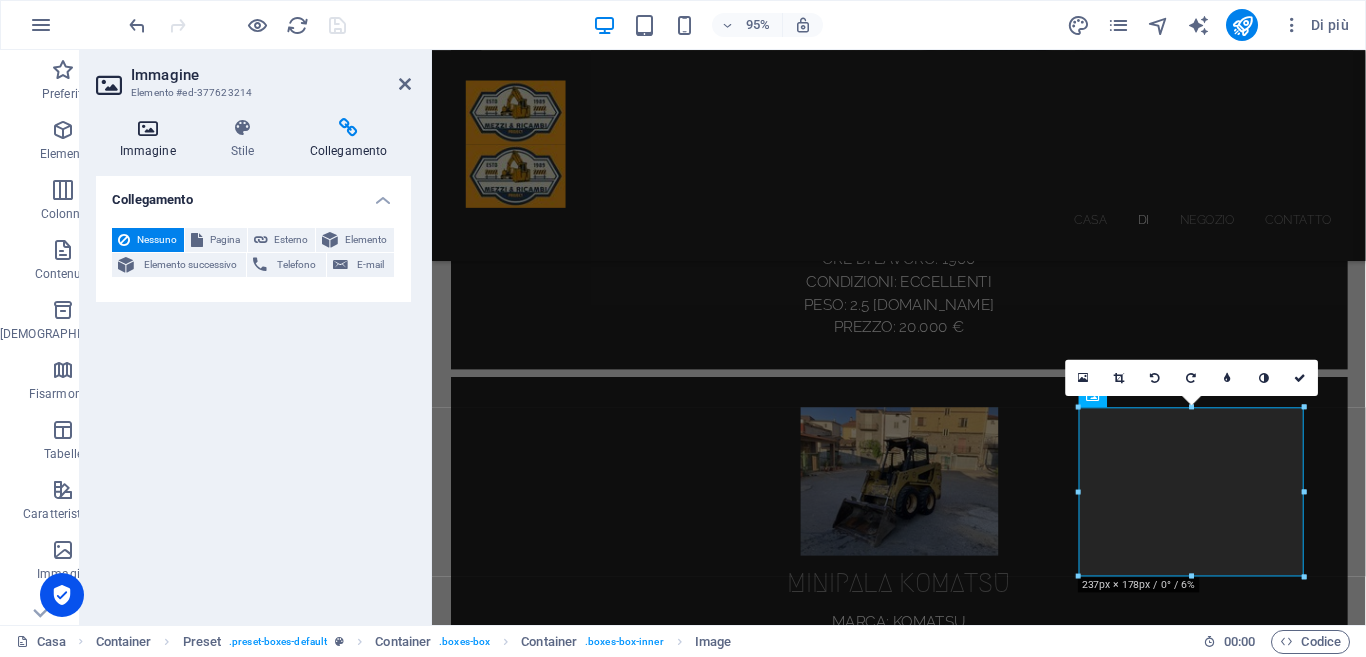 click on "Immagine" at bounding box center [151, 139] 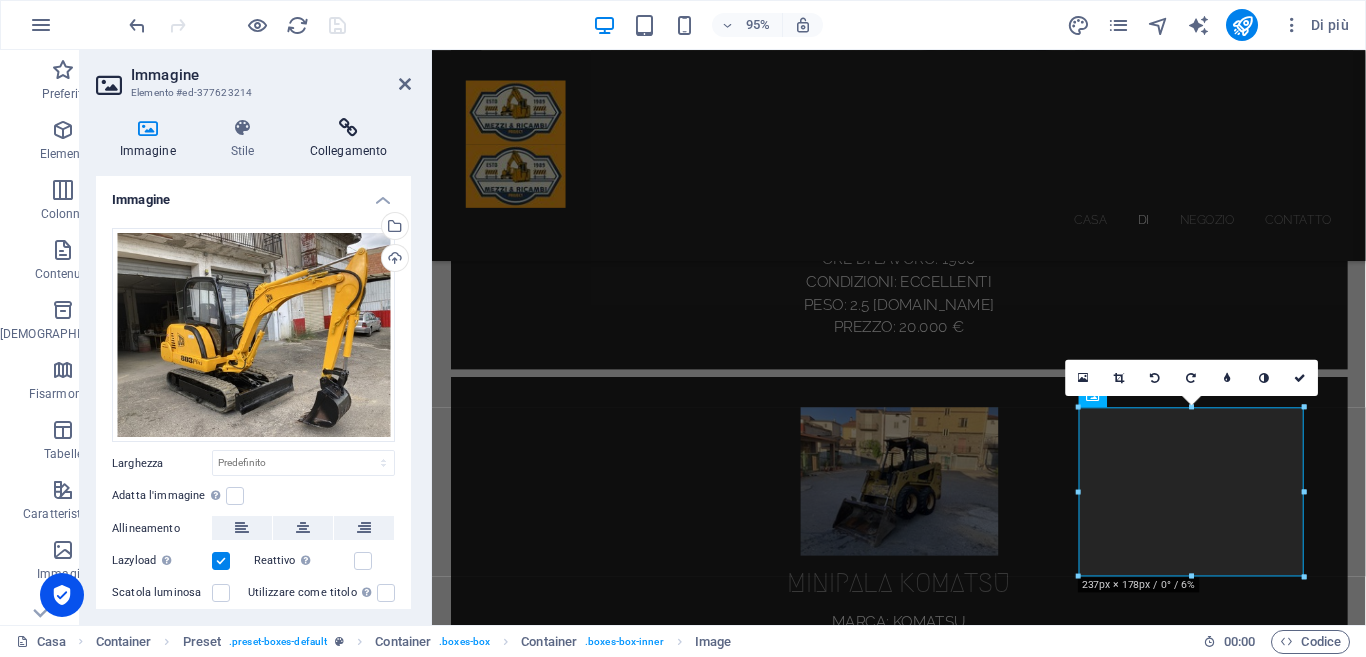 click at bounding box center [348, 128] 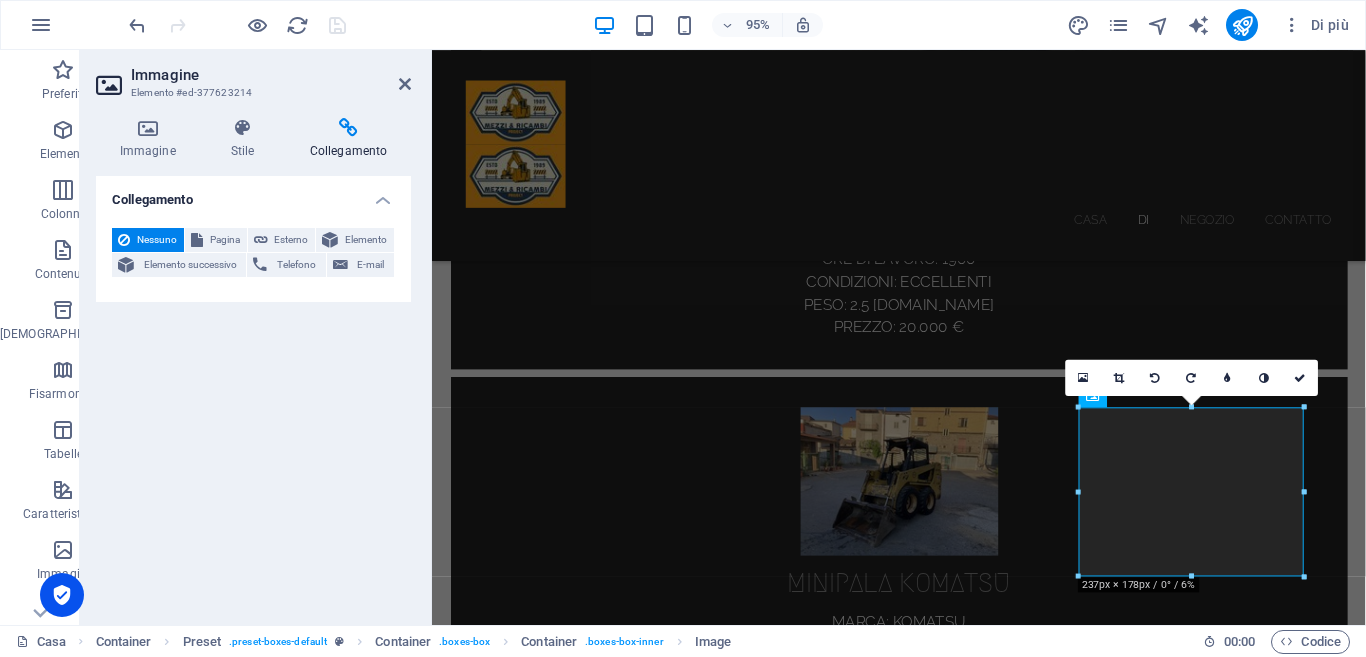 click on "Collegamento" at bounding box center [253, 194] 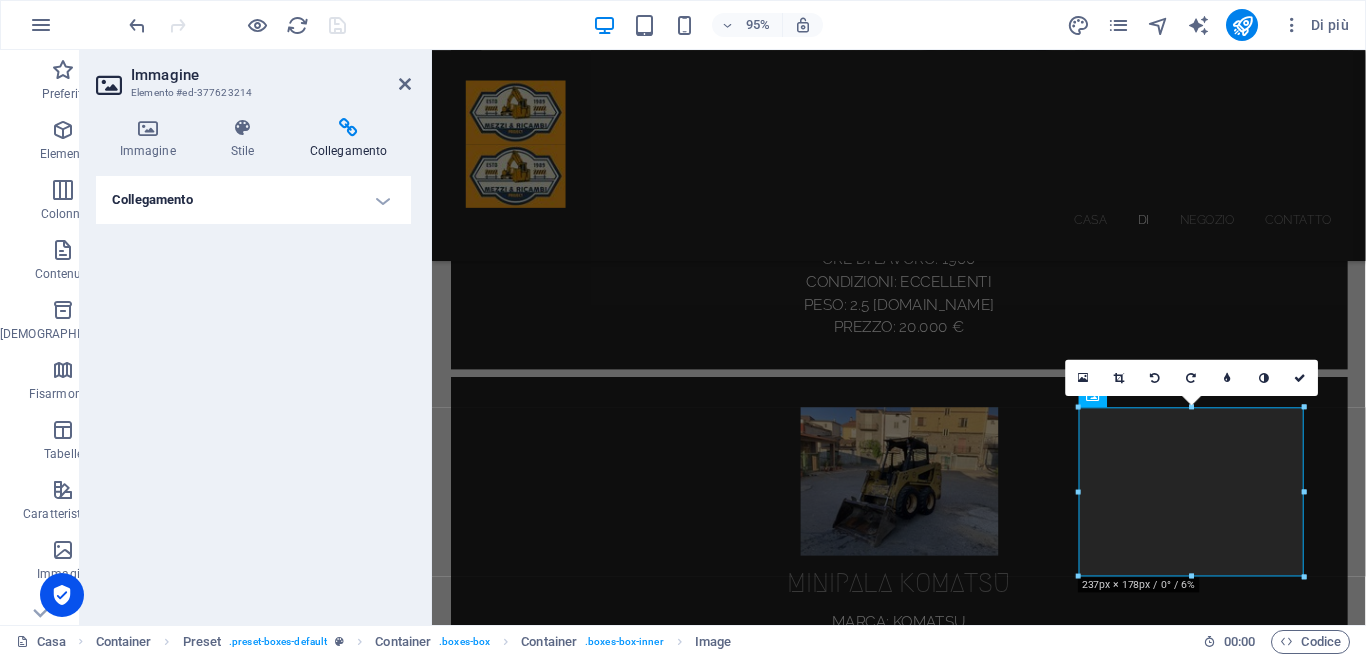 click at bounding box center (348, 128) 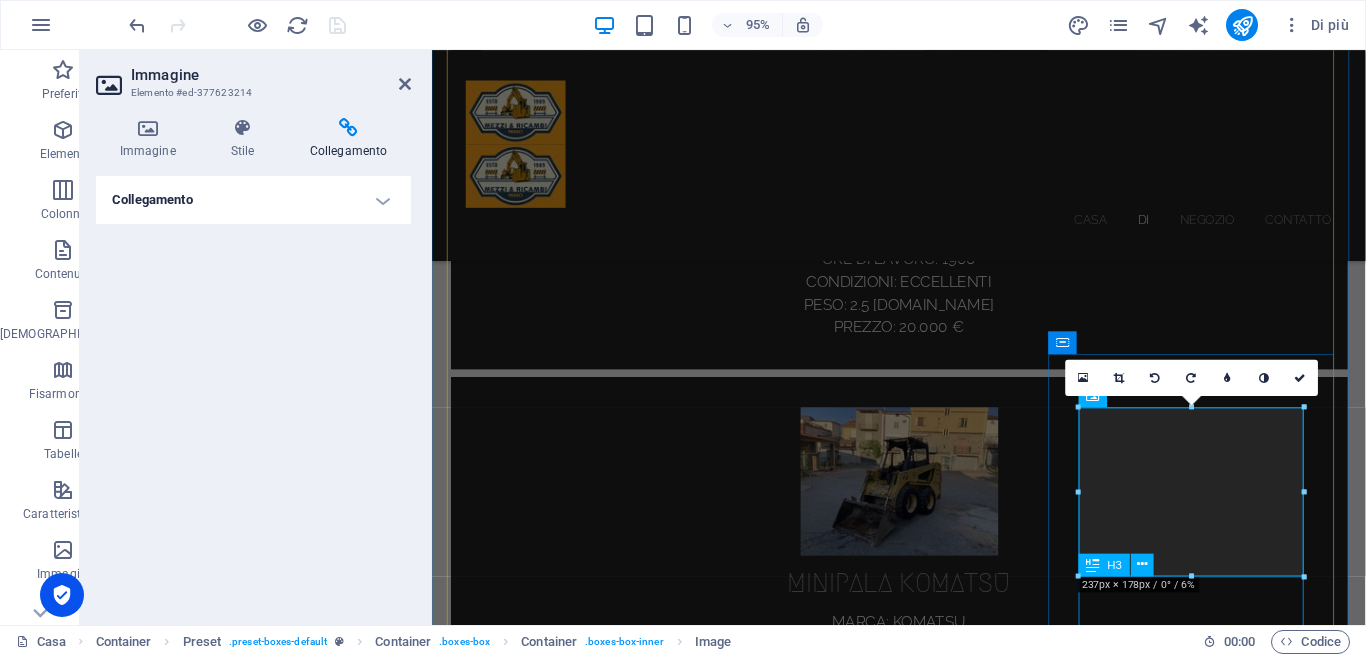 click on "miescavatore 8030" at bounding box center [924, 6669] 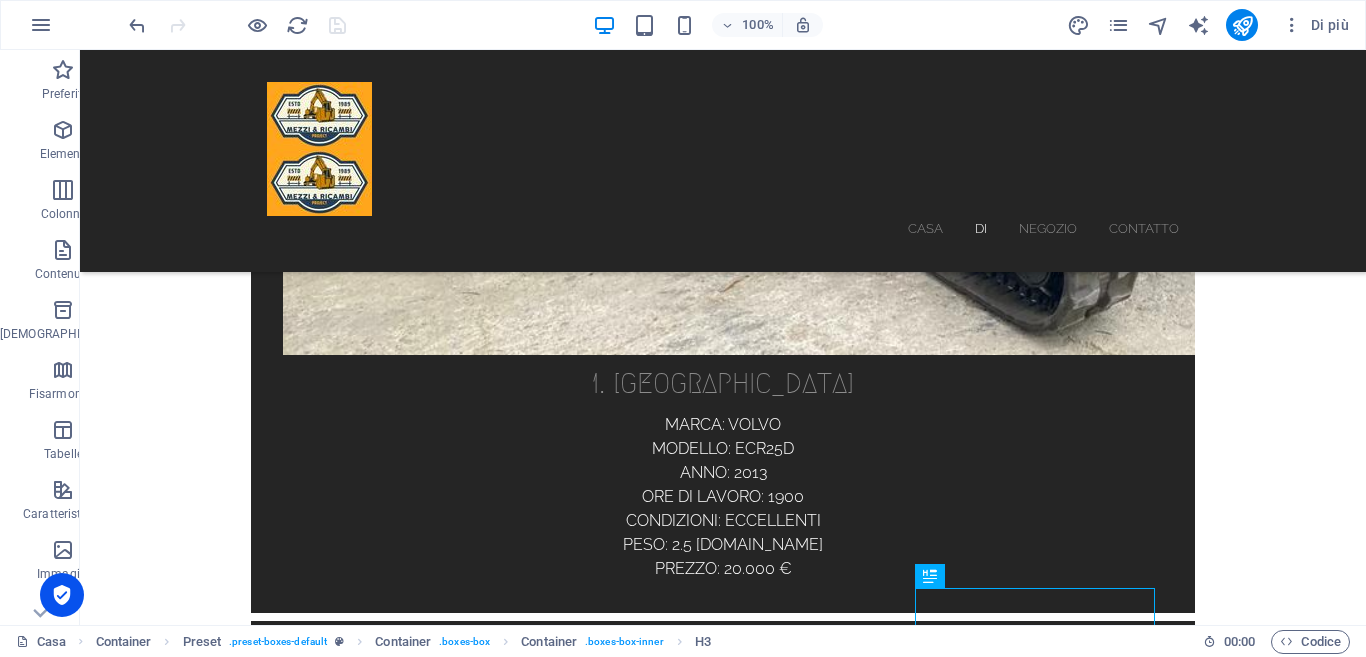 click at bounding box center (237, 25) 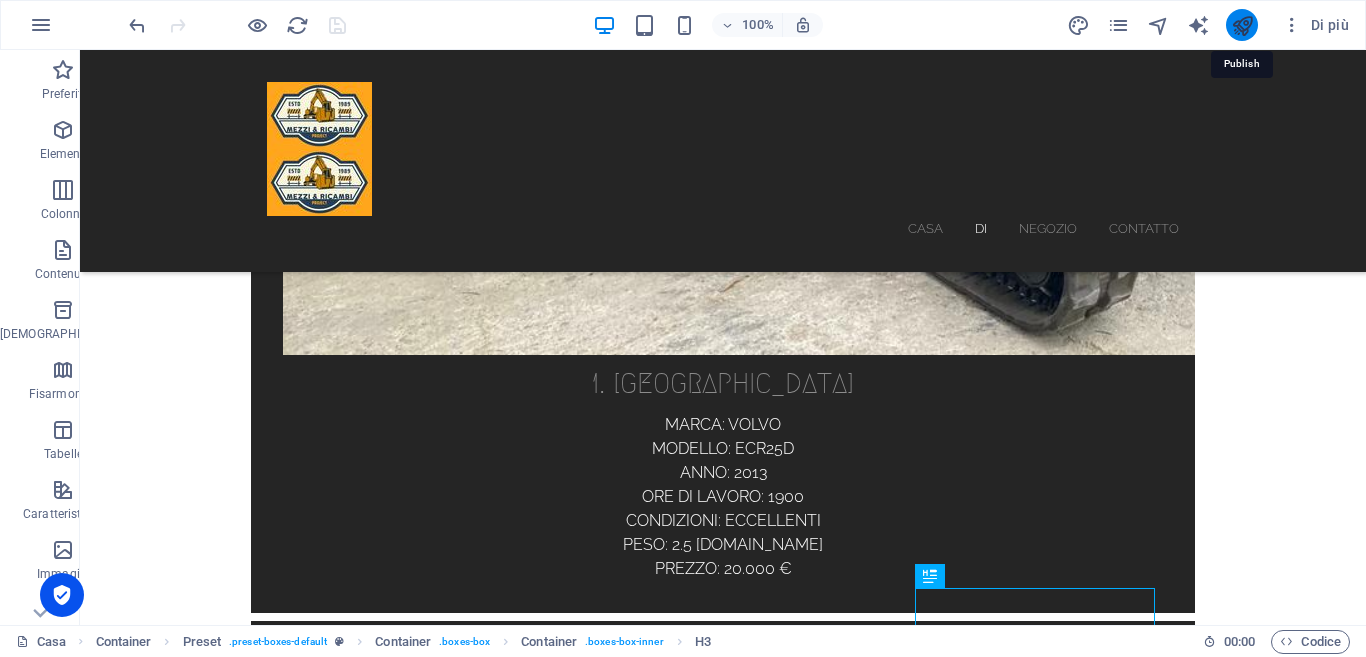 click at bounding box center (1242, 25) 